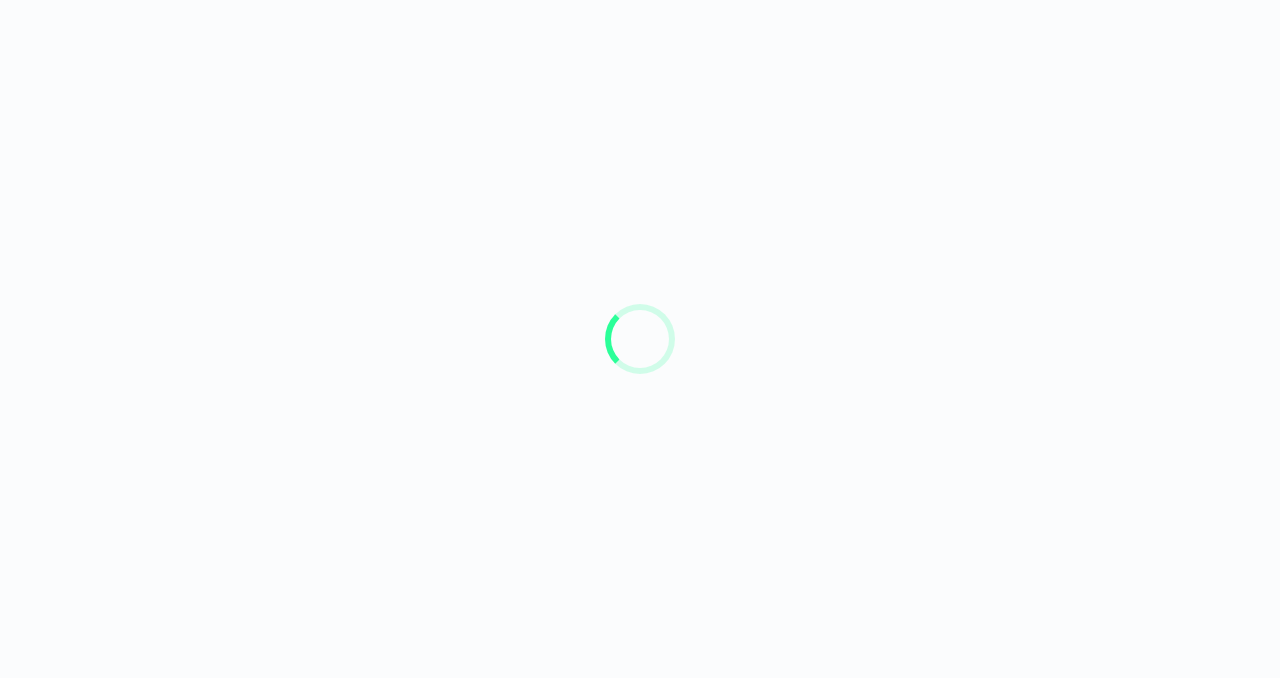 scroll, scrollTop: 0, scrollLeft: 0, axis: both 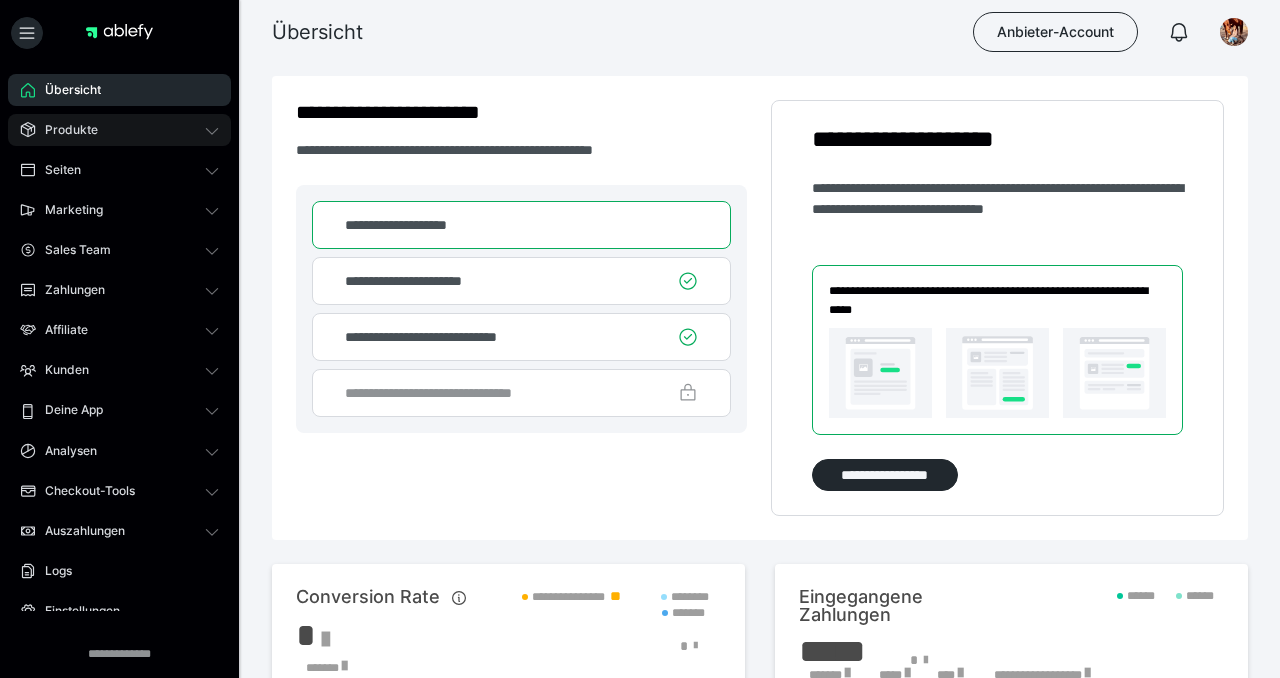 click on "Produkte" at bounding box center [64, 130] 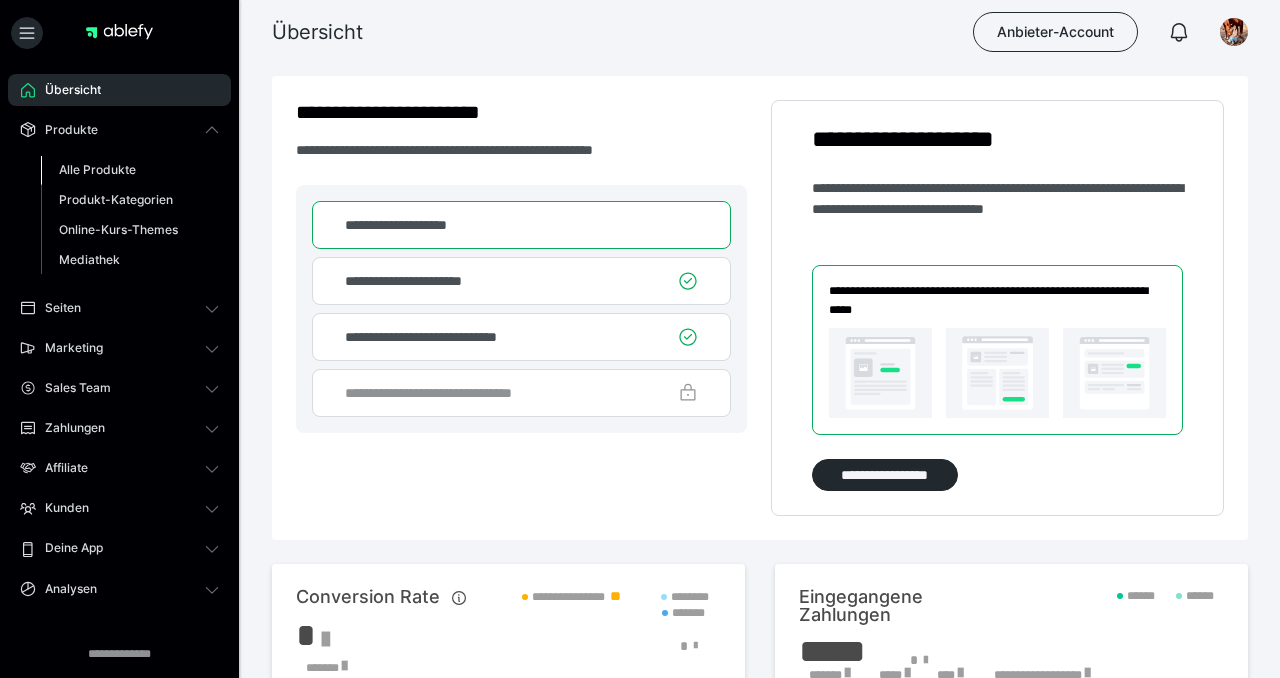 click on "Alle Produkte" at bounding box center (97, 169) 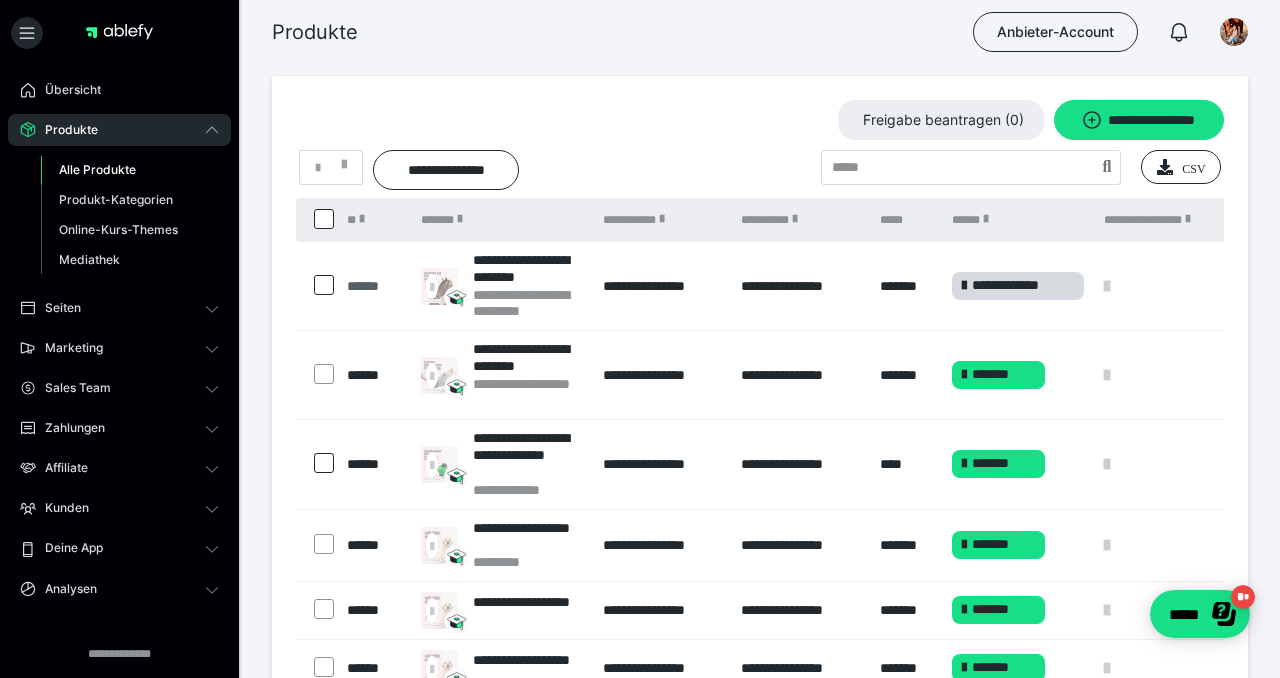 scroll, scrollTop: 0, scrollLeft: 0, axis: both 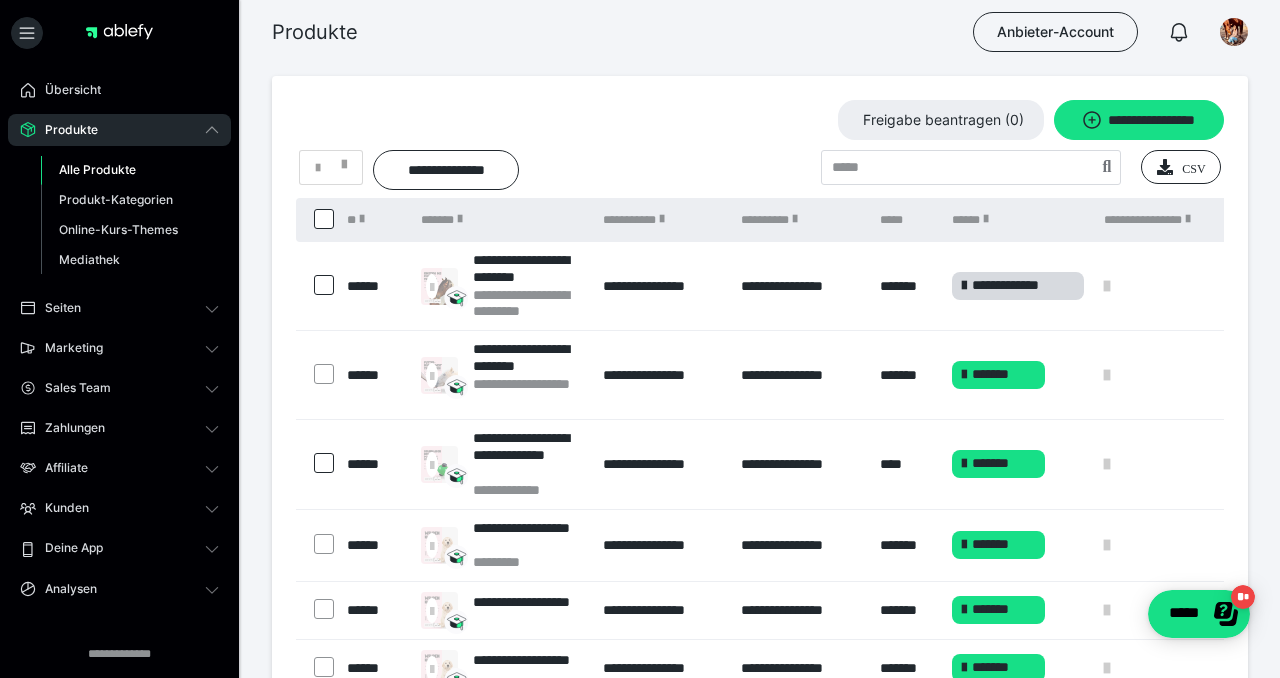click at bounding box center [324, 285] 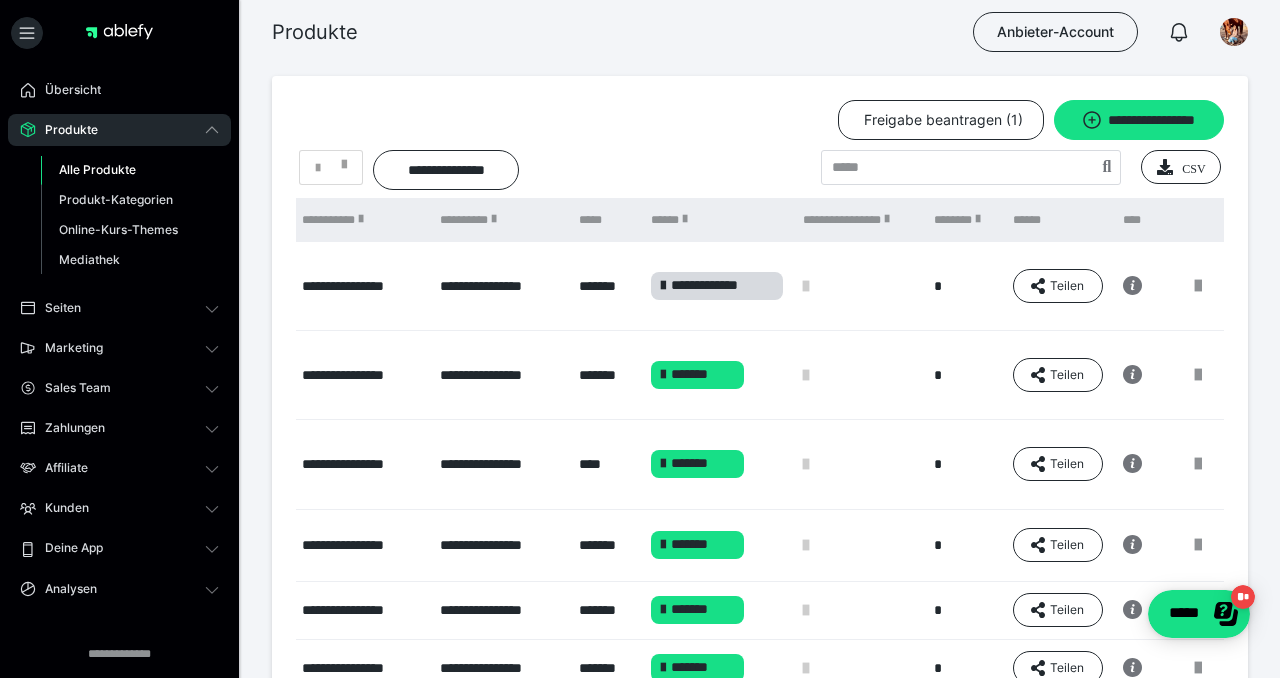scroll, scrollTop: 0, scrollLeft: 311, axis: horizontal 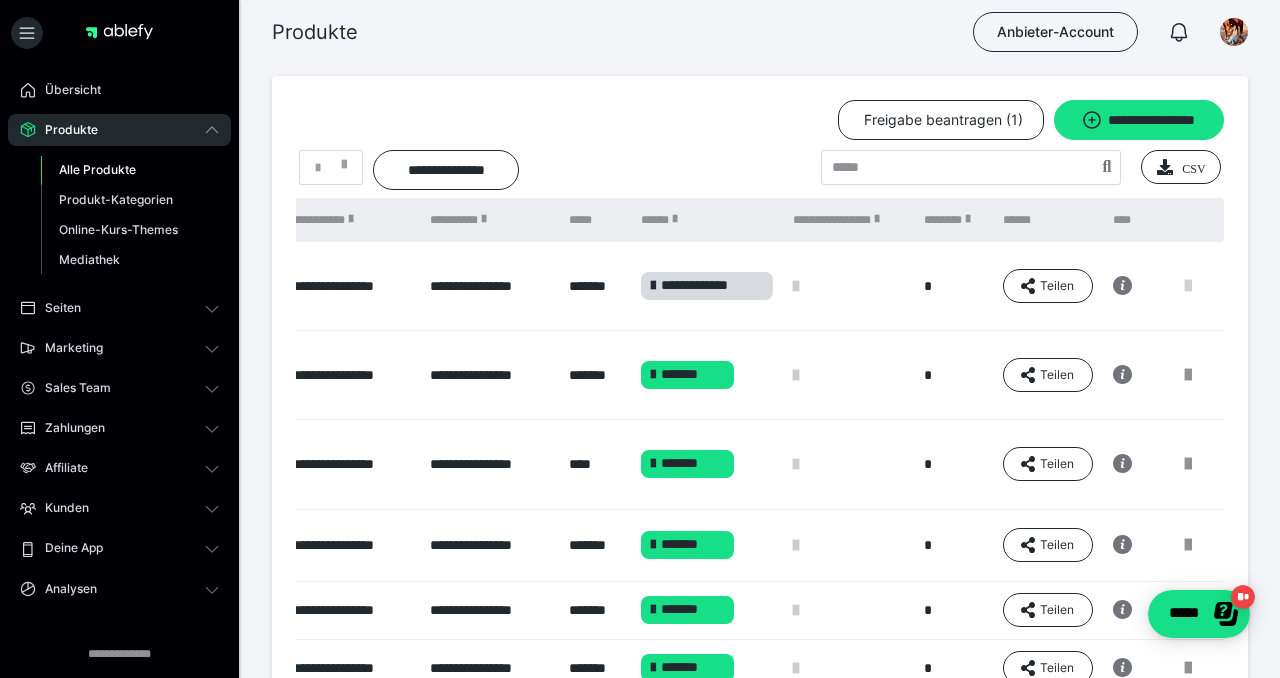 click at bounding box center [1188, 286] 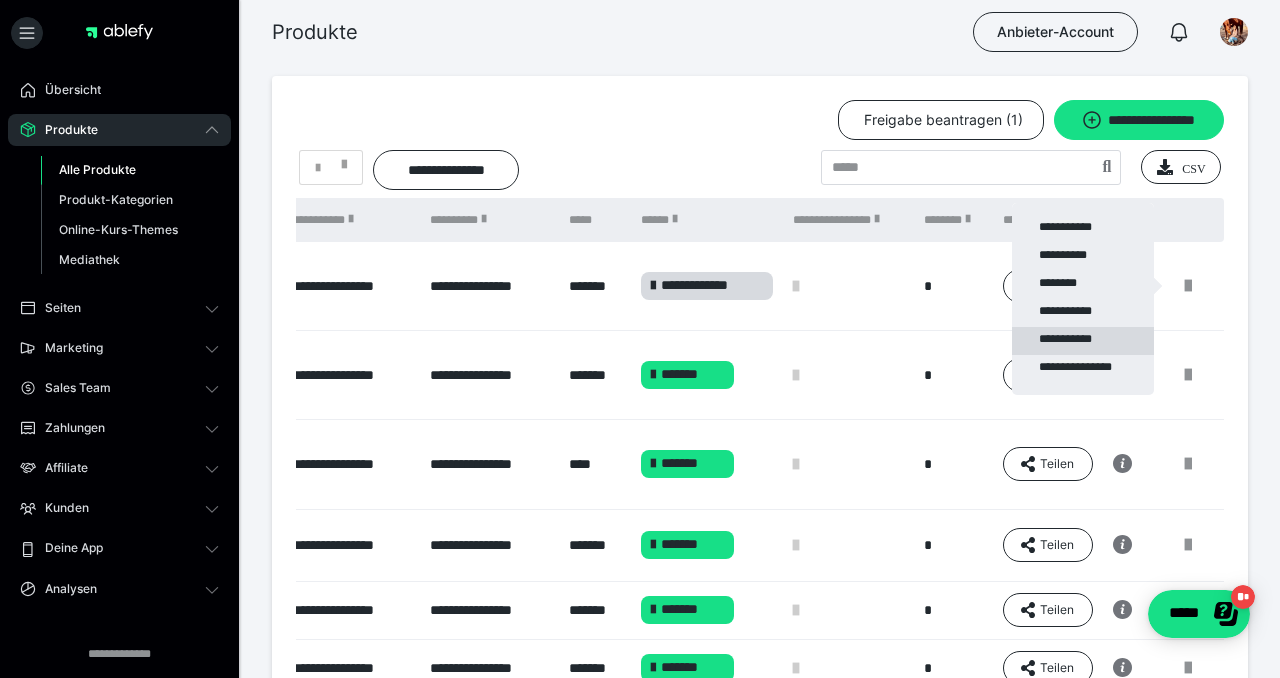 click on "**********" at bounding box center [1083, 341] 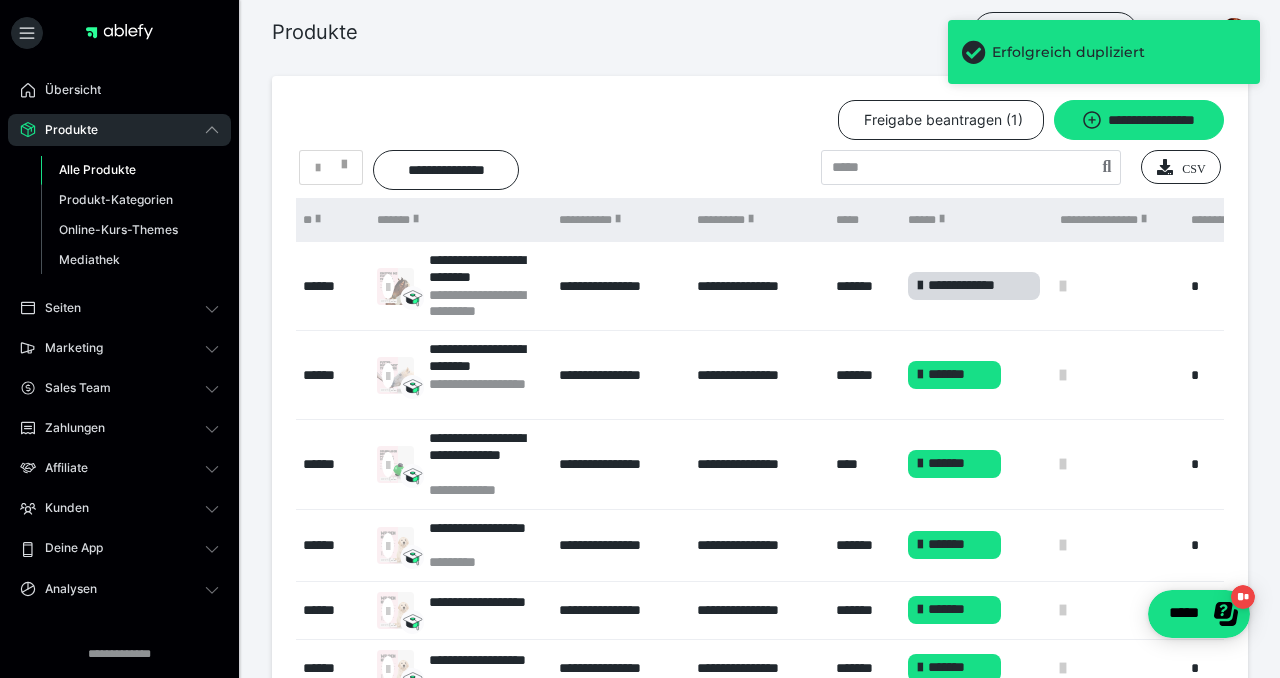 scroll, scrollTop: 0, scrollLeft: 0, axis: both 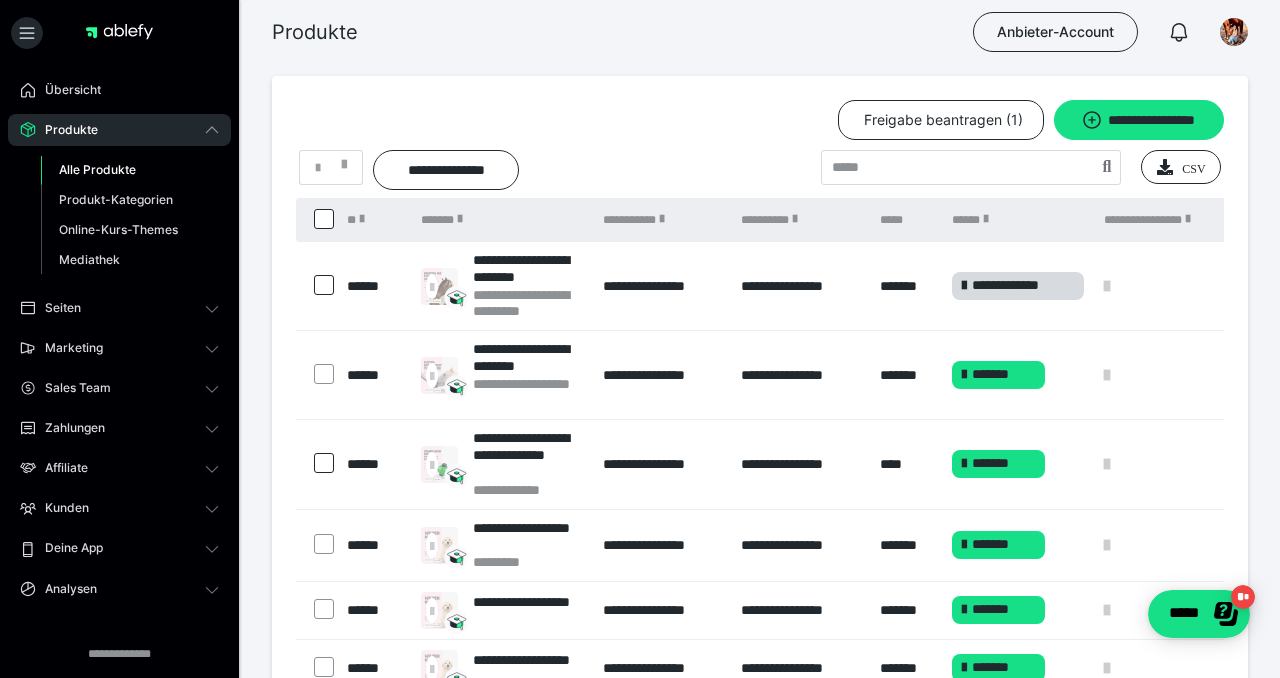 click at bounding box center [324, 285] 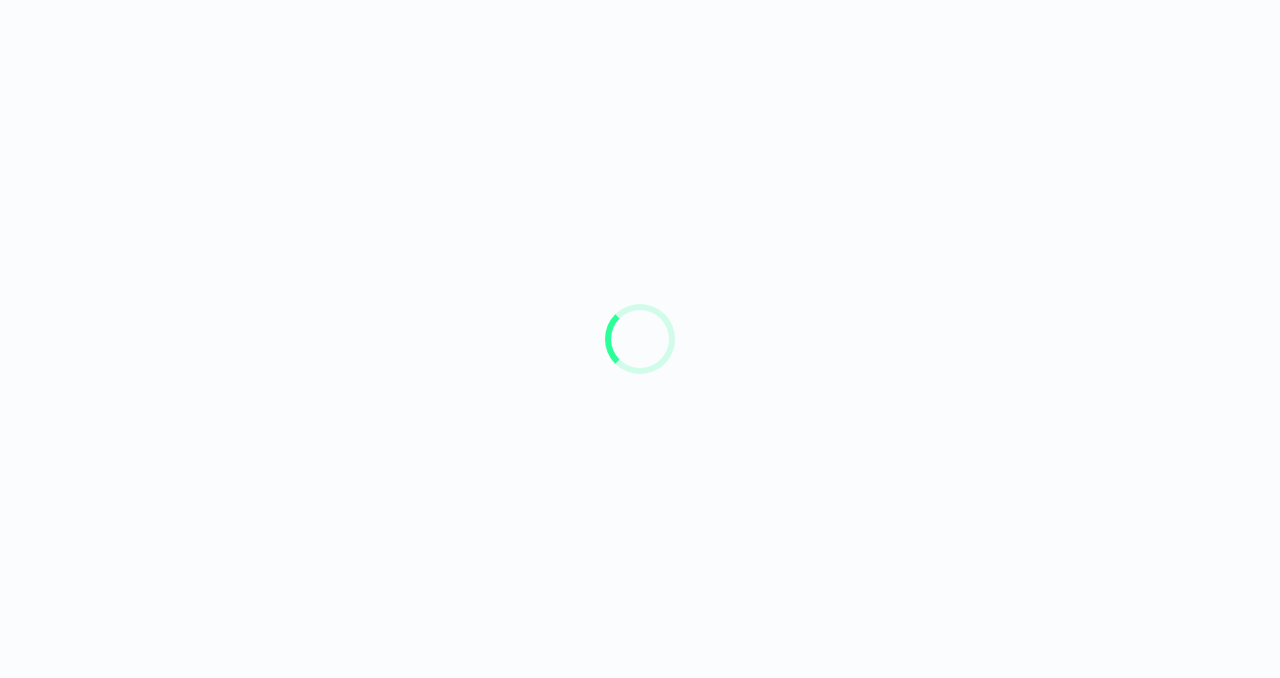 scroll, scrollTop: 0, scrollLeft: 0, axis: both 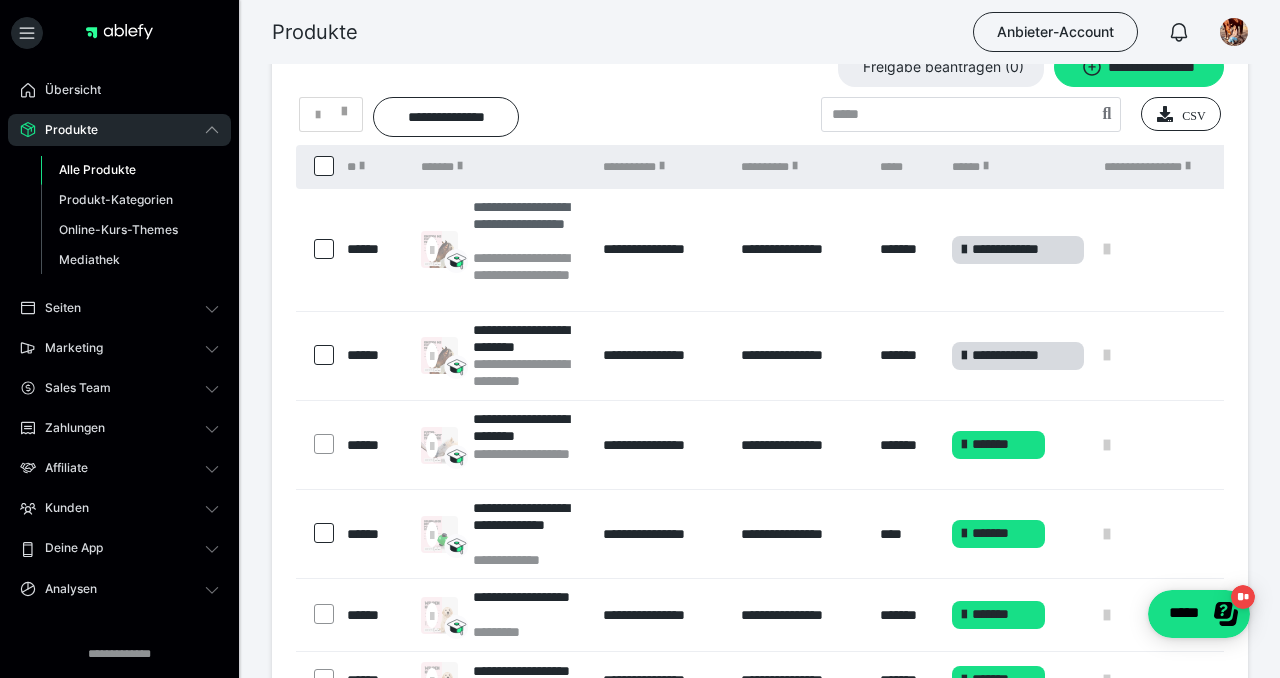 click on "**********" at bounding box center (528, 224) 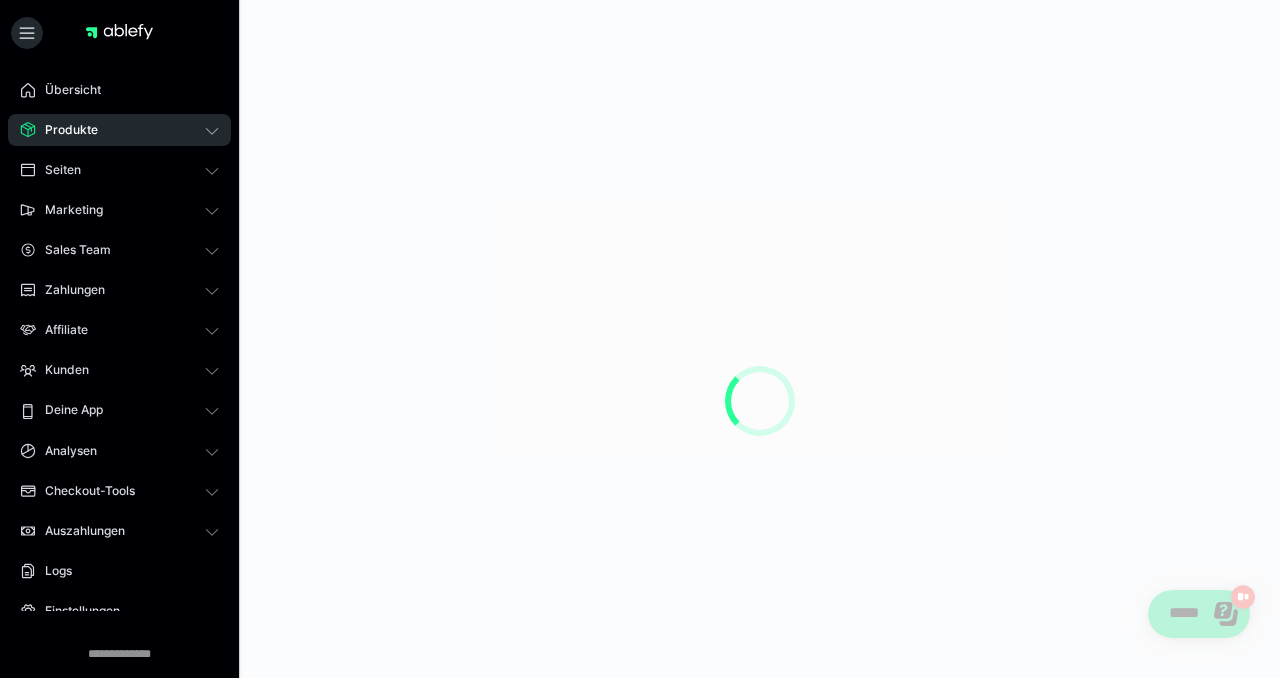 scroll, scrollTop: 0, scrollLeft: 0, axis: both 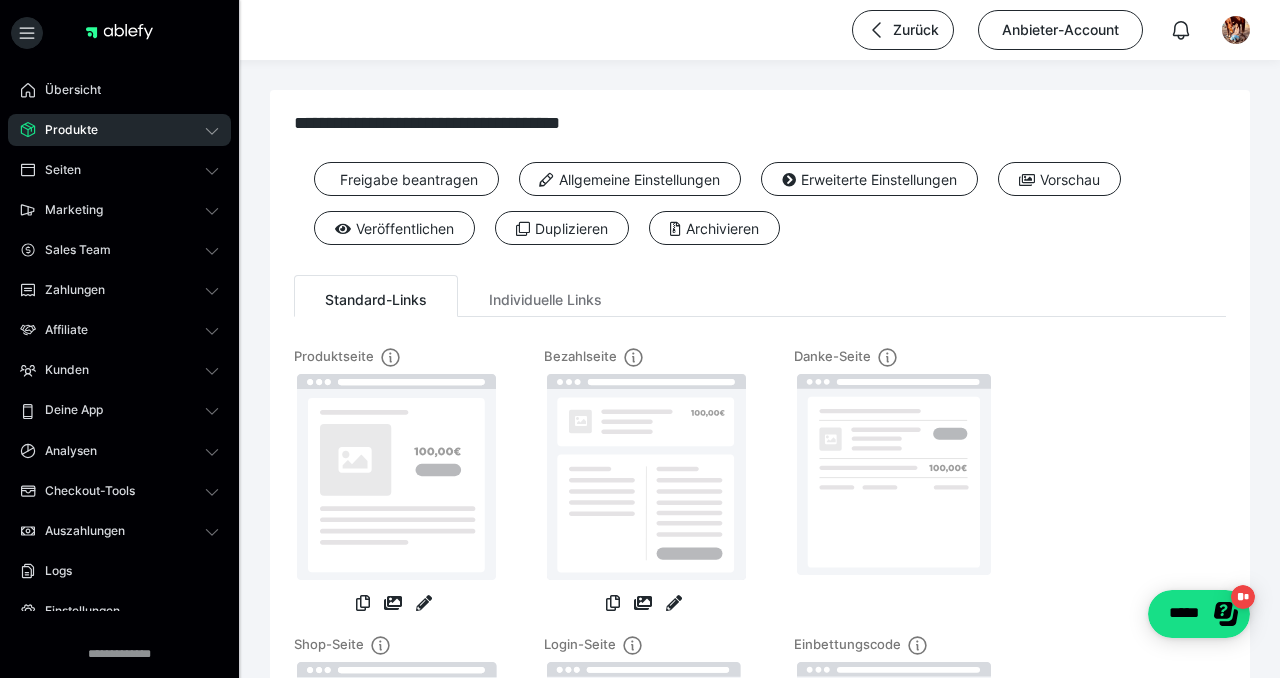click on "**********" at bounding box center [760, 123] 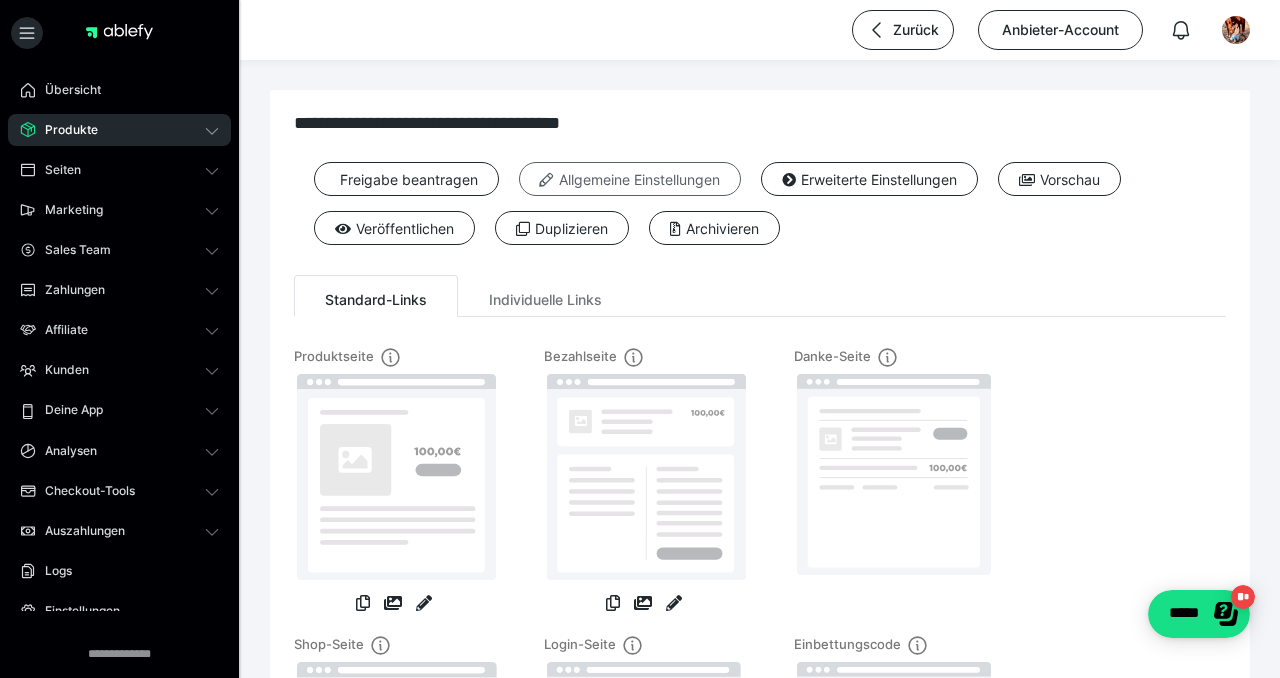 click on "Allgemeine Einstellungen" at bounding box center (630, 179) 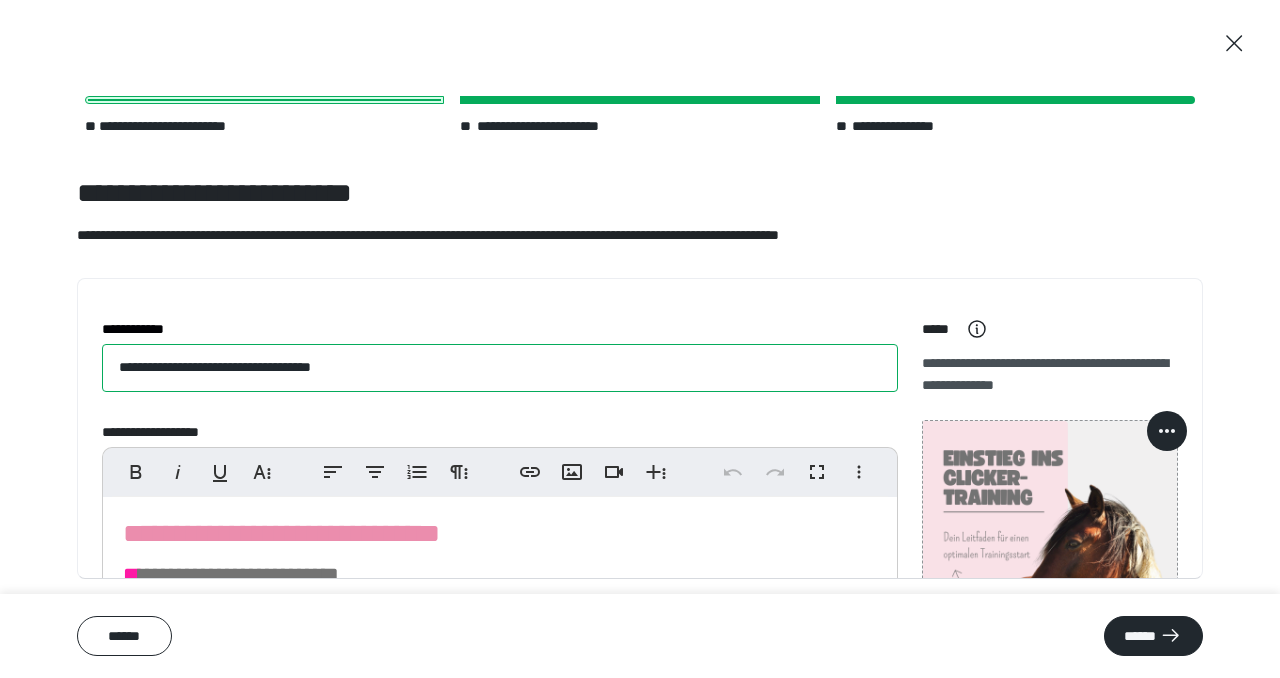 click on "**********" at bounding box center [500, 368] 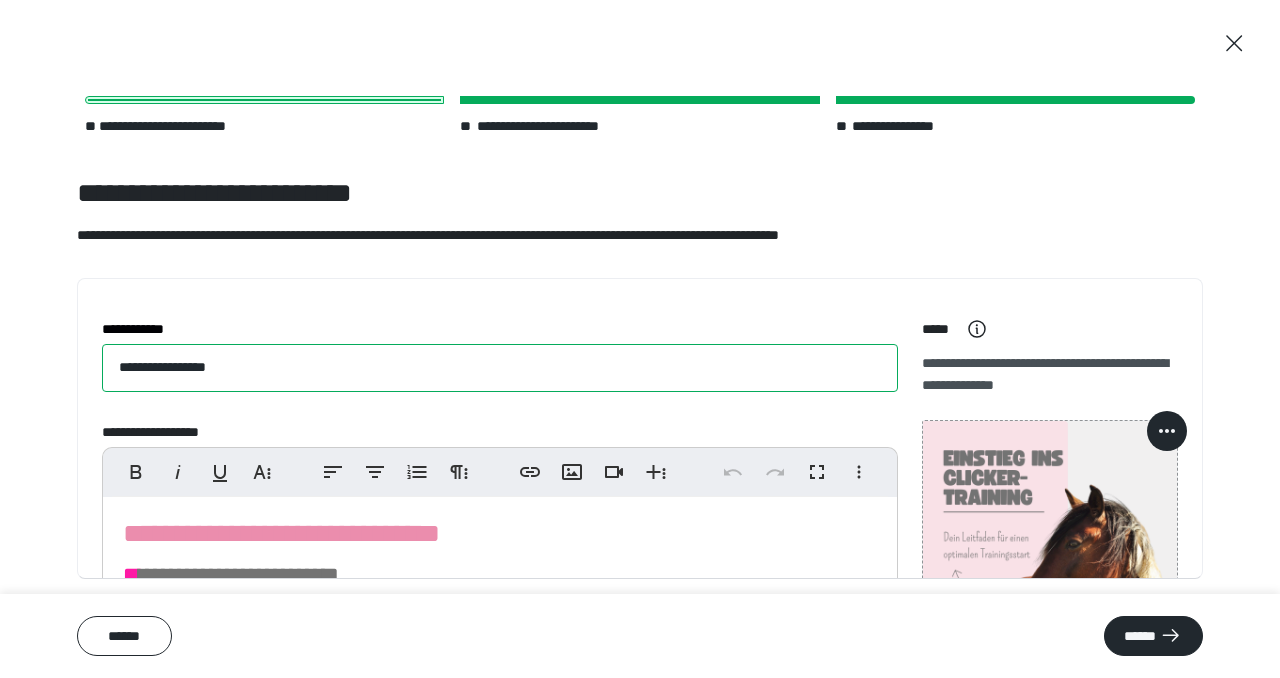 type on "**********" 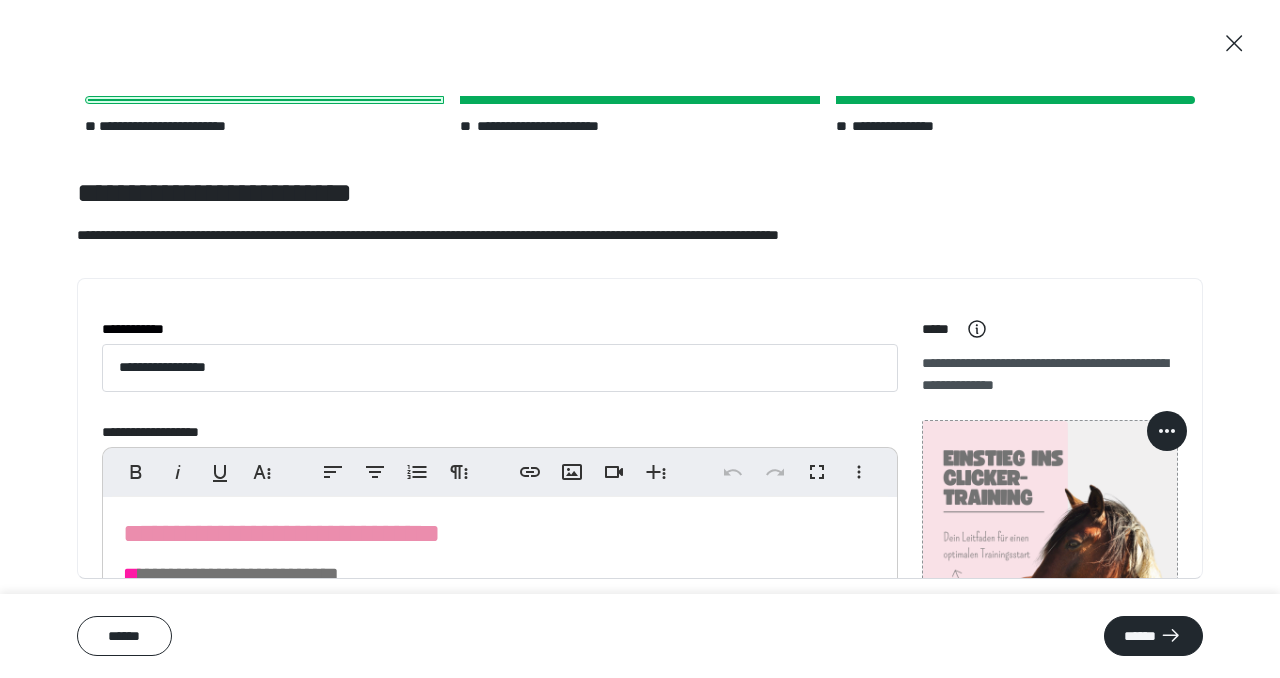 click on "**********" at bounding box center (640, 428) 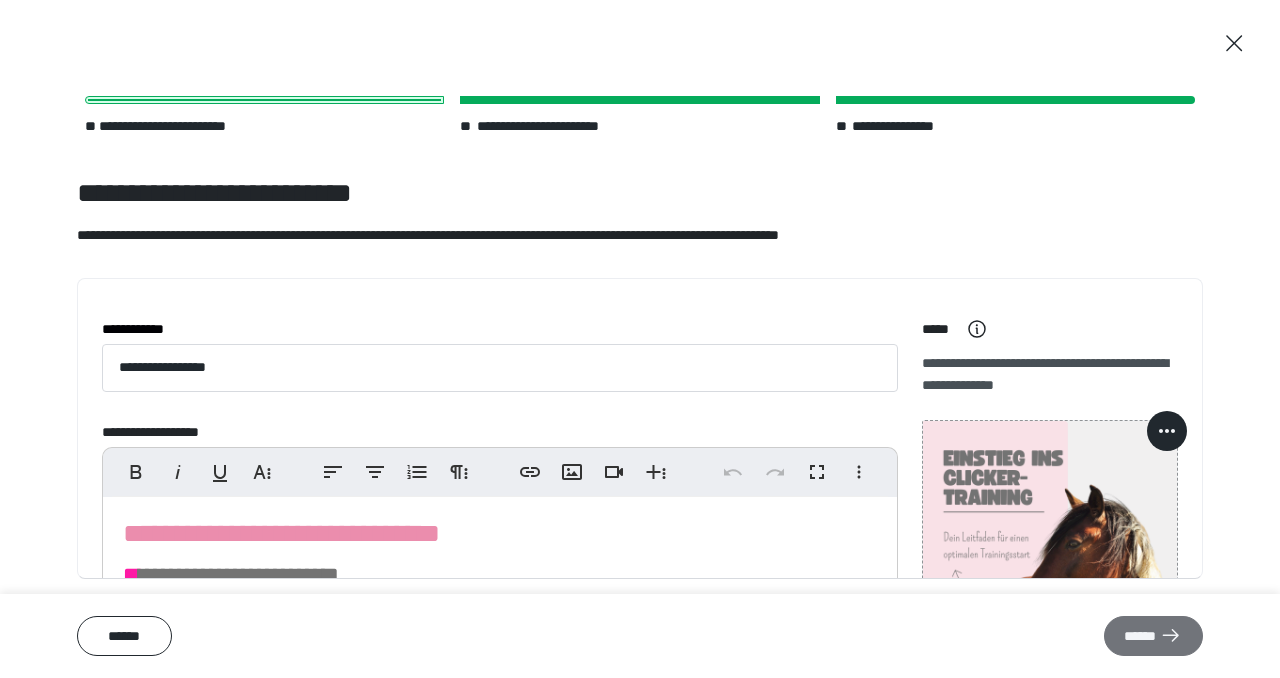 click on "******" at bounding box center [1153, 636] 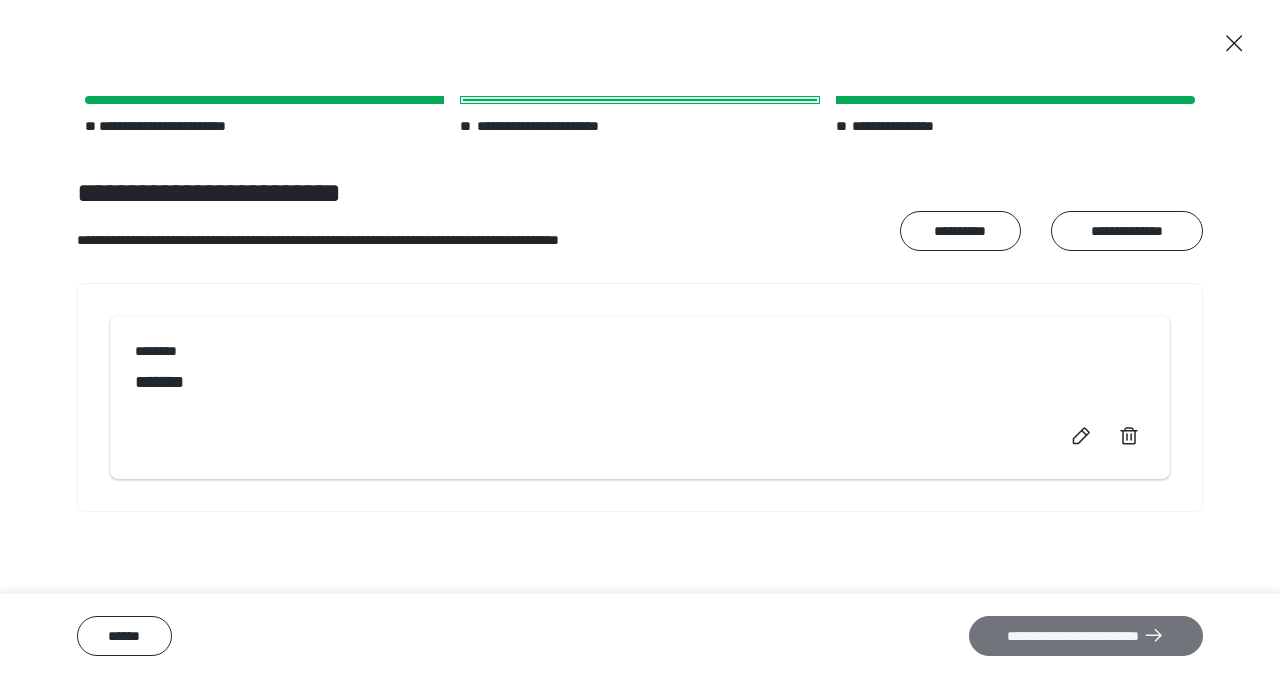 click on "**********" at bounding box center (1086, 636) 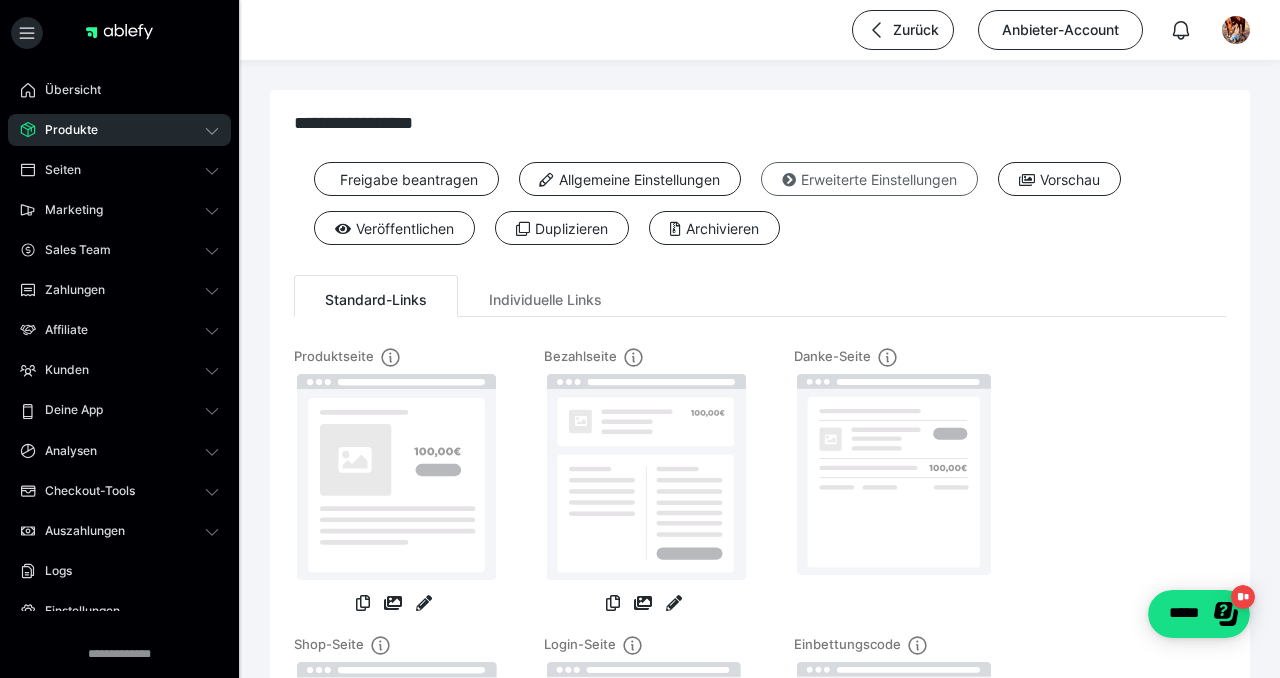 click on "Erweiterte Einstellungen" at bounding box center (869, 179) 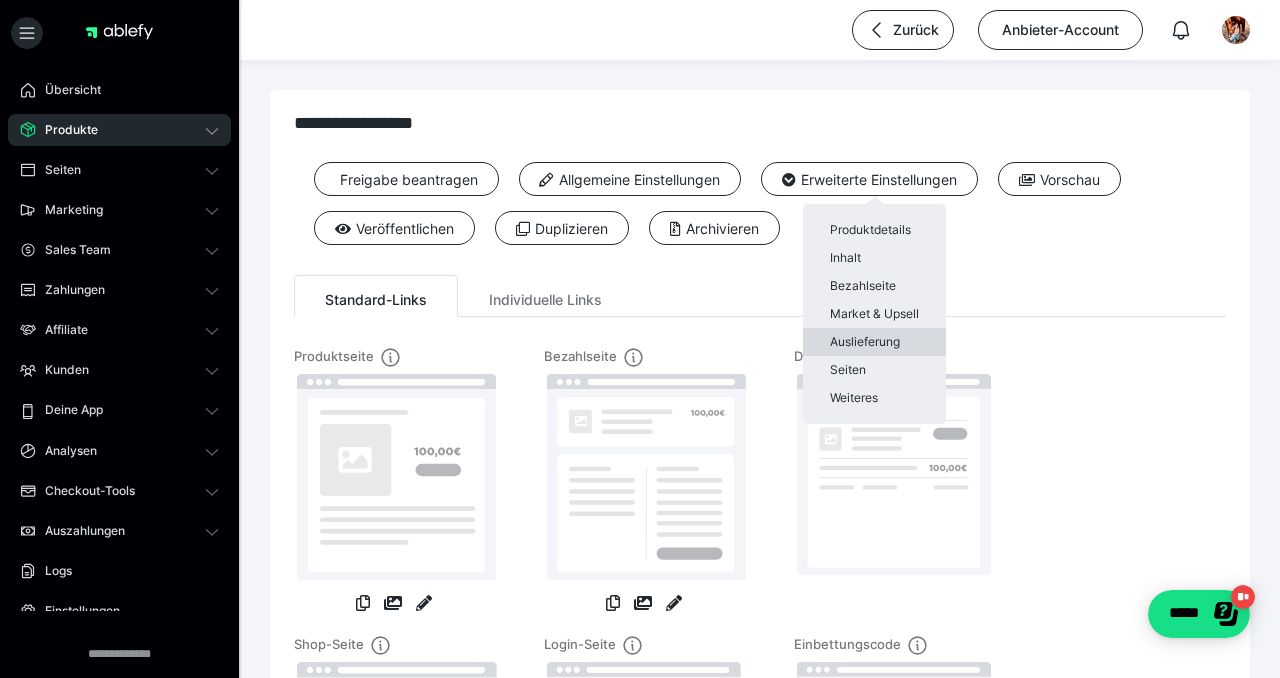 click on "Auslieferung" at bounding box center [874, 342] 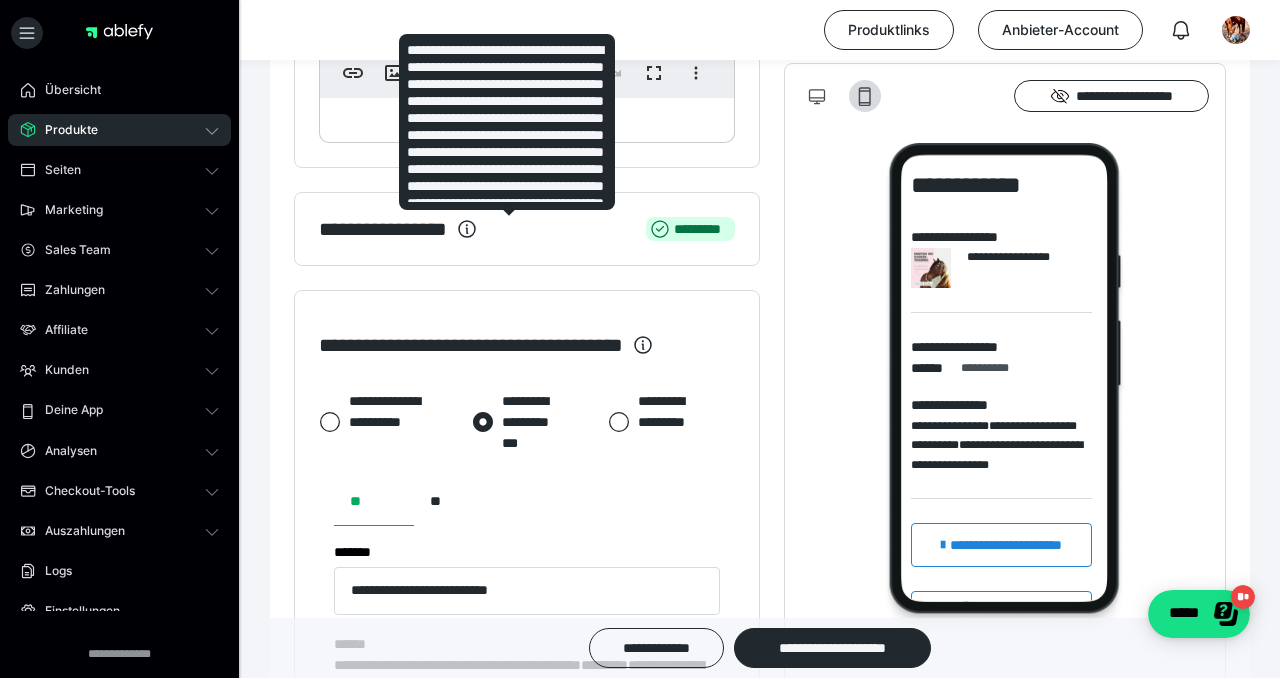 scroll, scrollTop: 698, scrollLeft: 0, axis: vertical 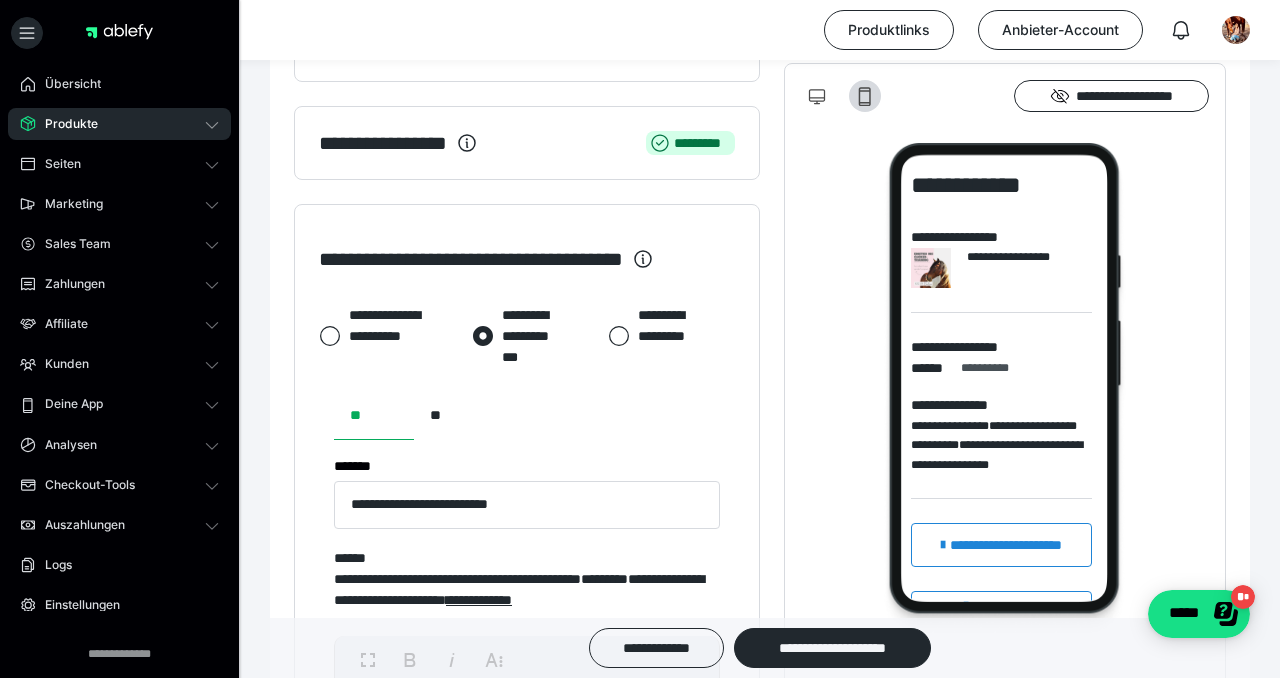 click on "Produkte" at bounding box center (119, 124) 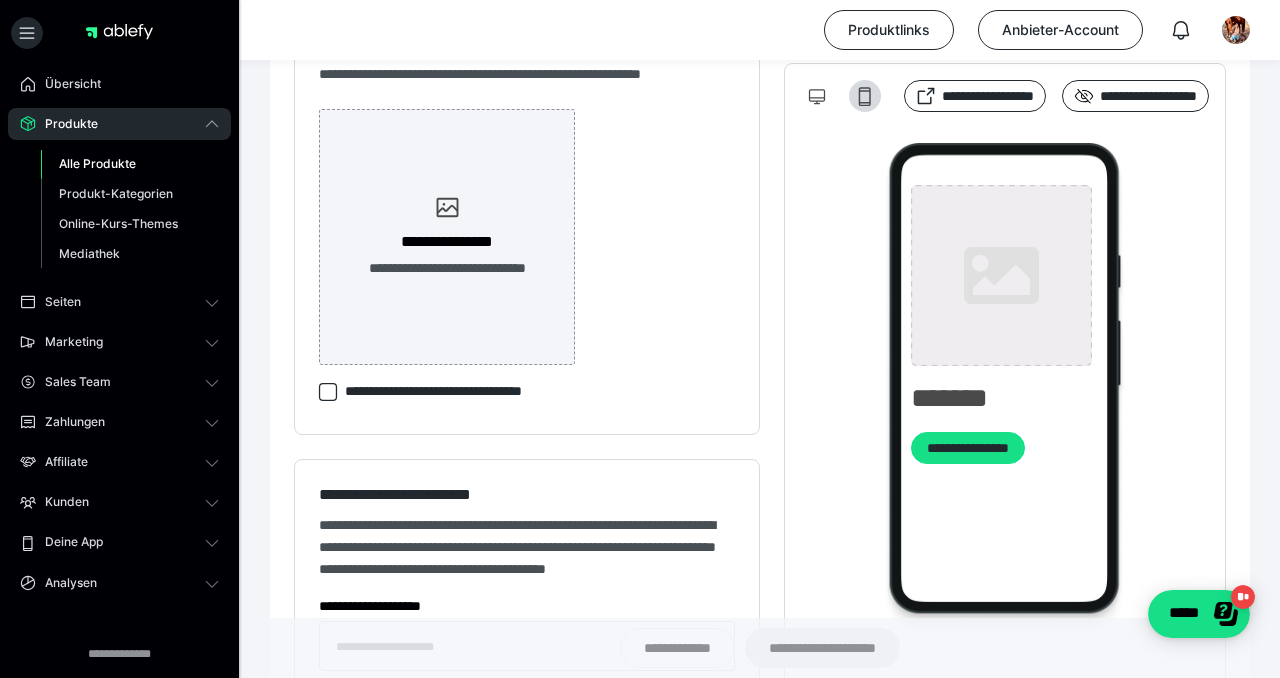 type on "**********" 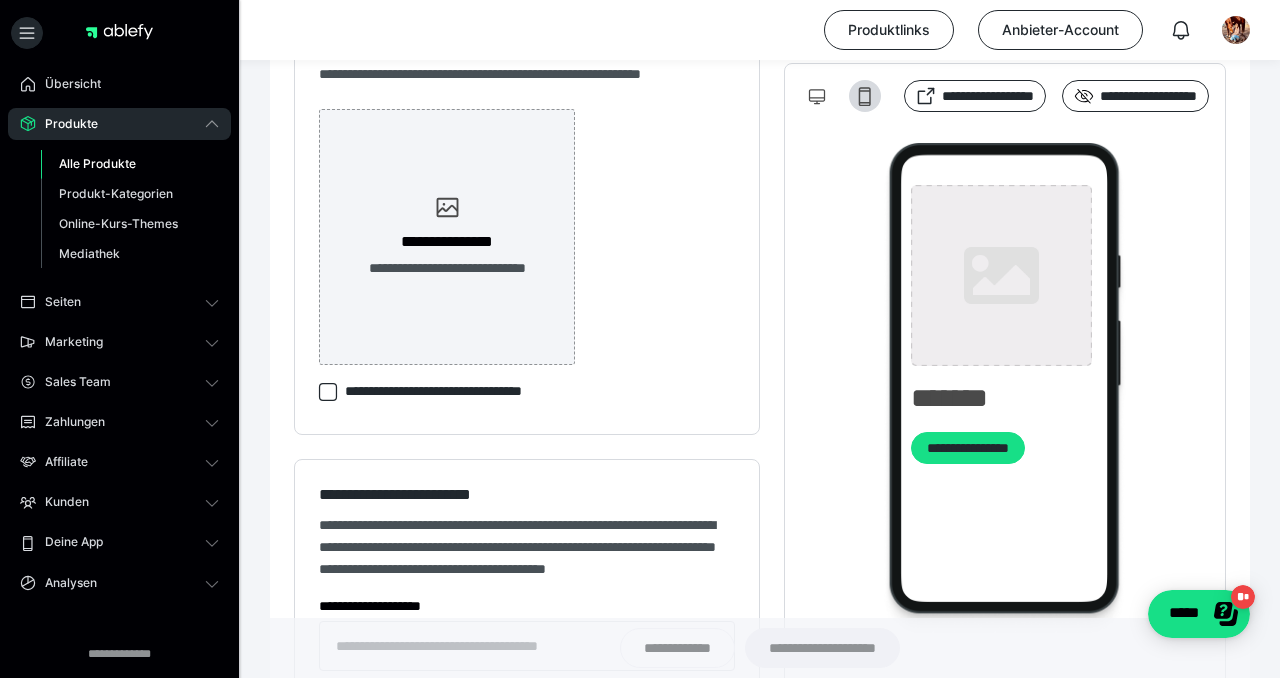 type on "**********" 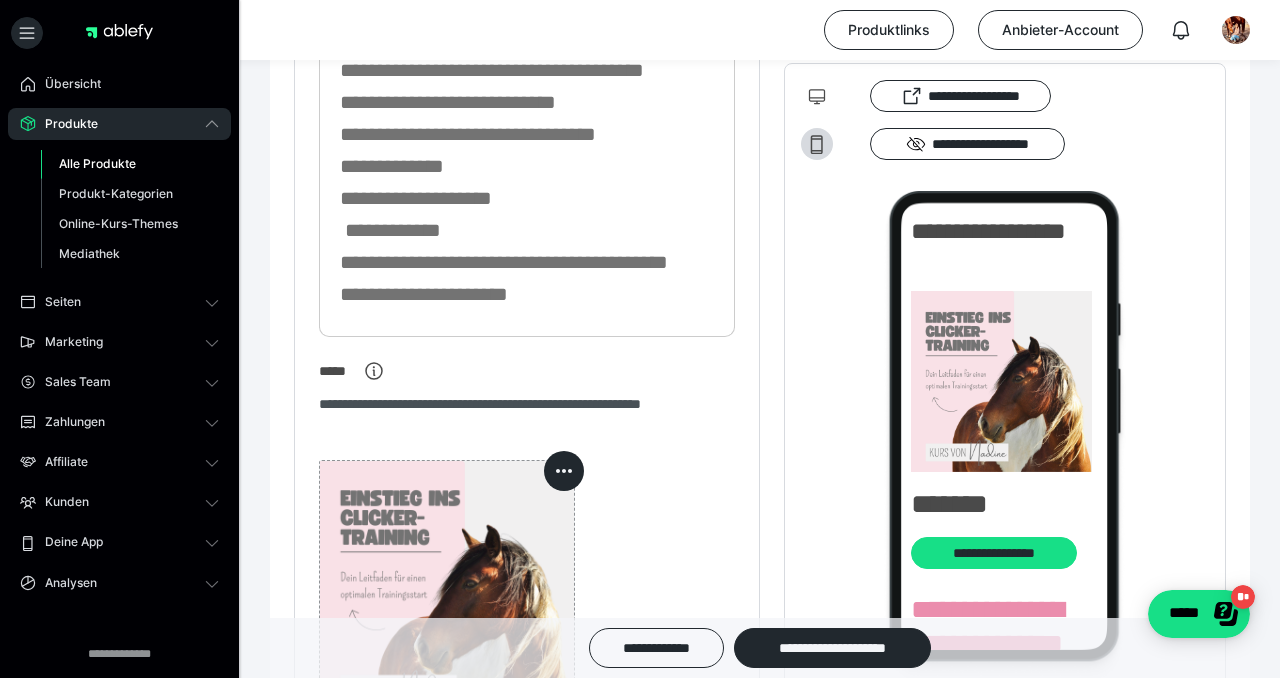 click on "Alle Produkte" at bounding box center (97, 163) 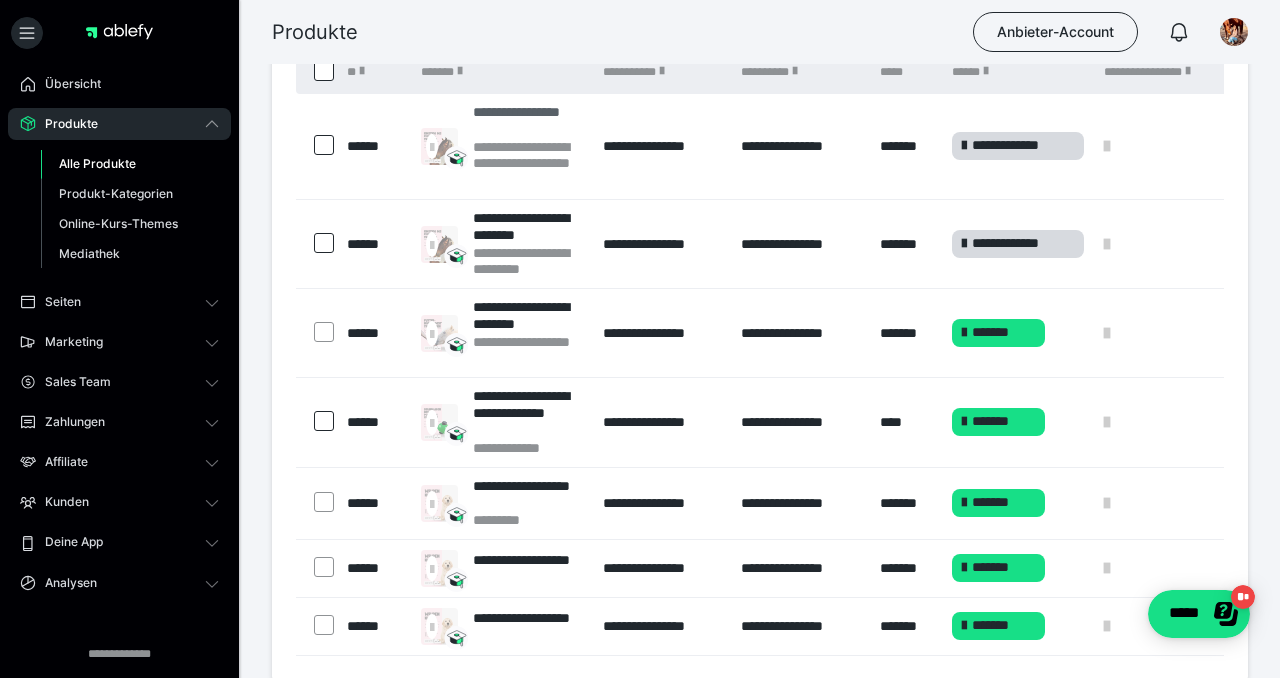 scroll, scrollTop: 157, scrollLeft: 0, axis: vertical 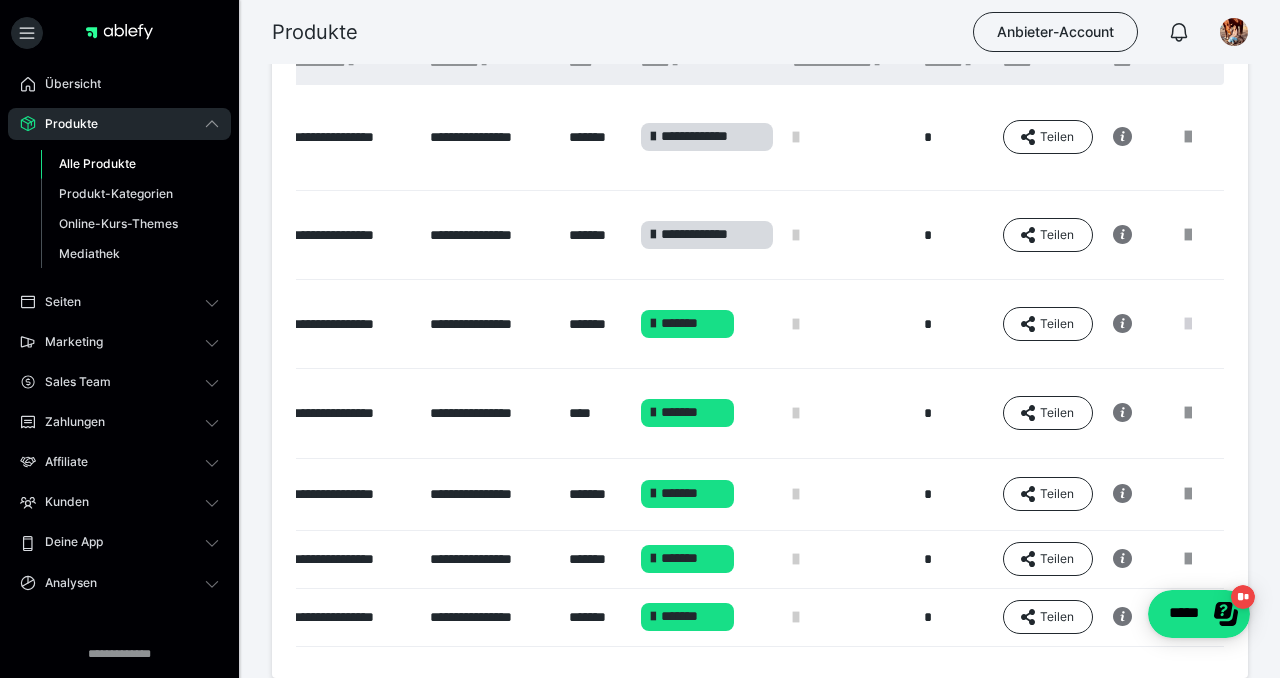 click at bounding box center (1188, 324) 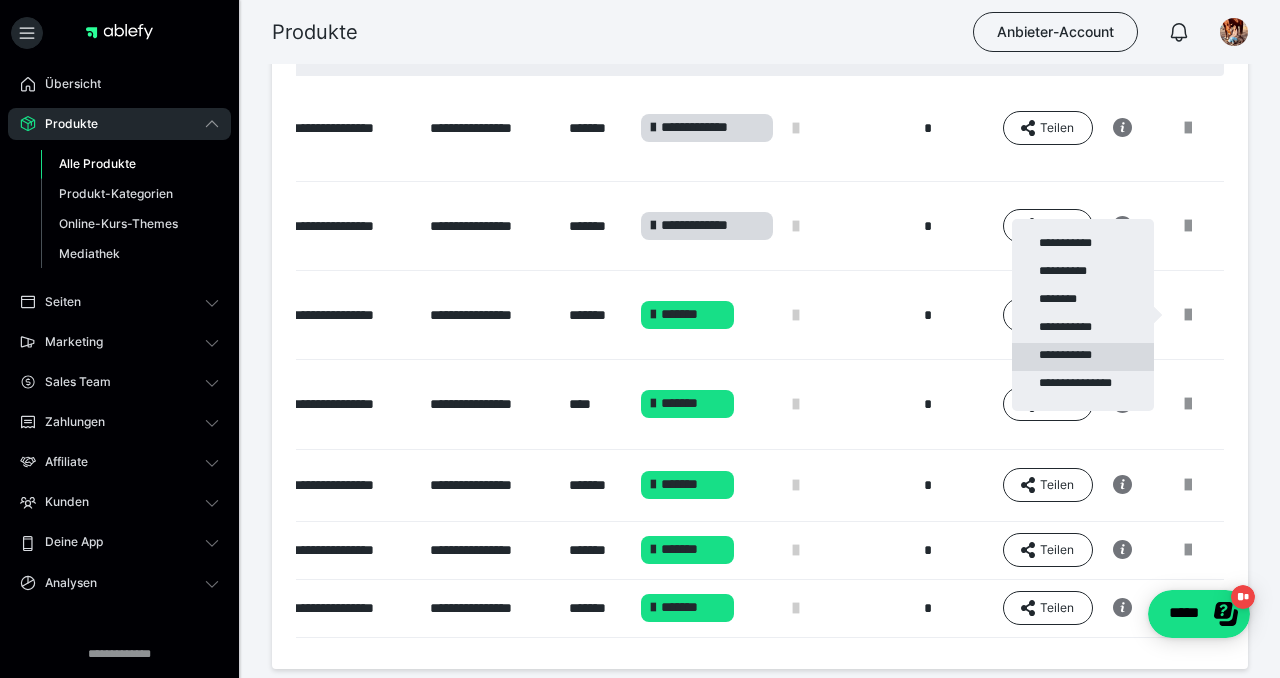 scroll, scrollTop: 165, scrollLeft: 0, axis: vertical 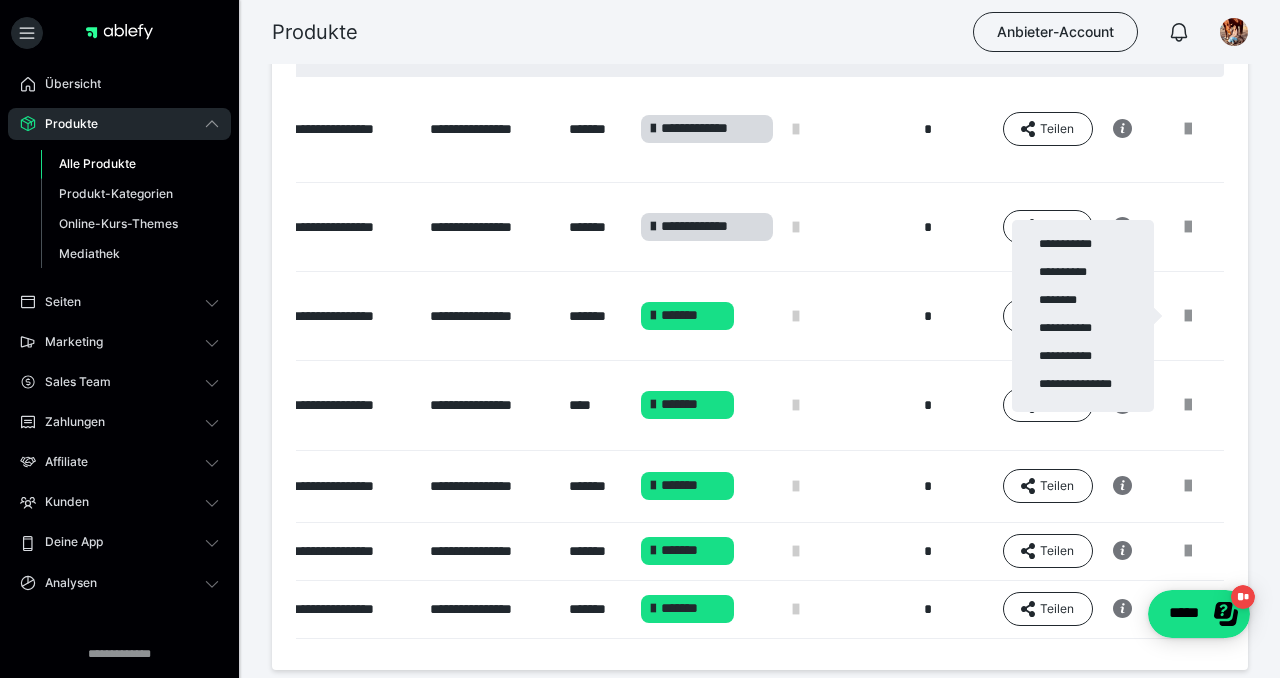 click at bounding box center (640, 339) 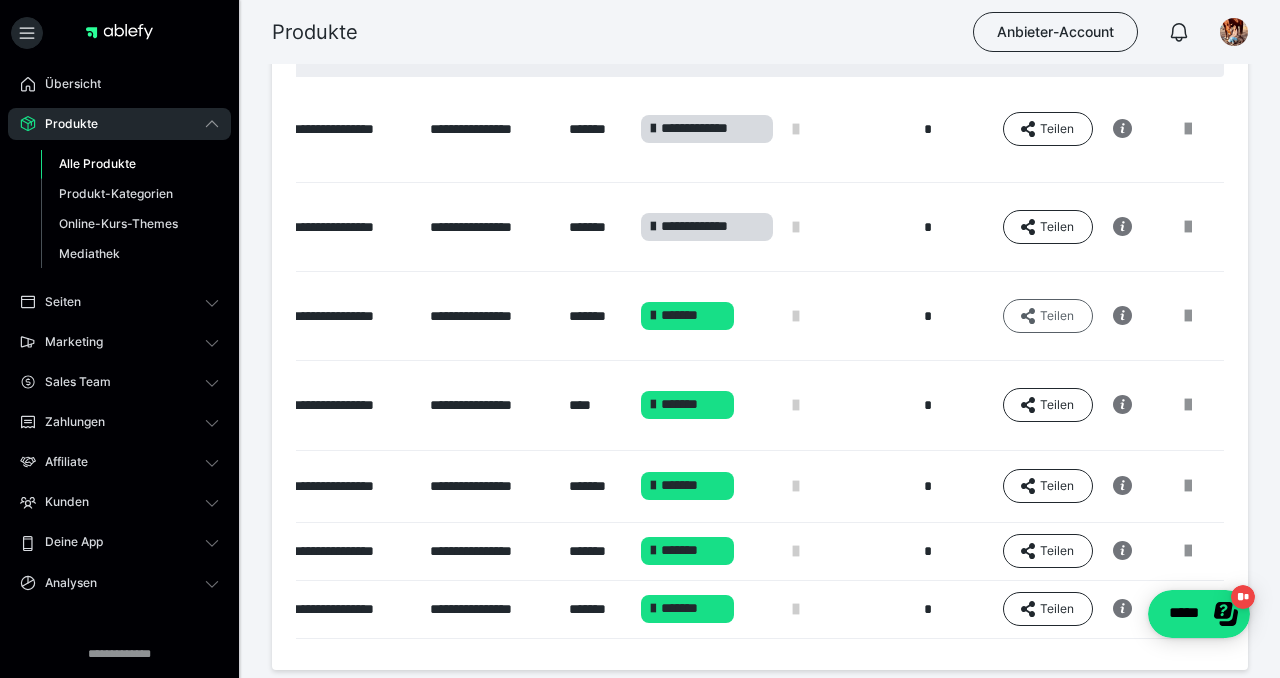 click on "Teilen" at bounding box center (1048, 129) 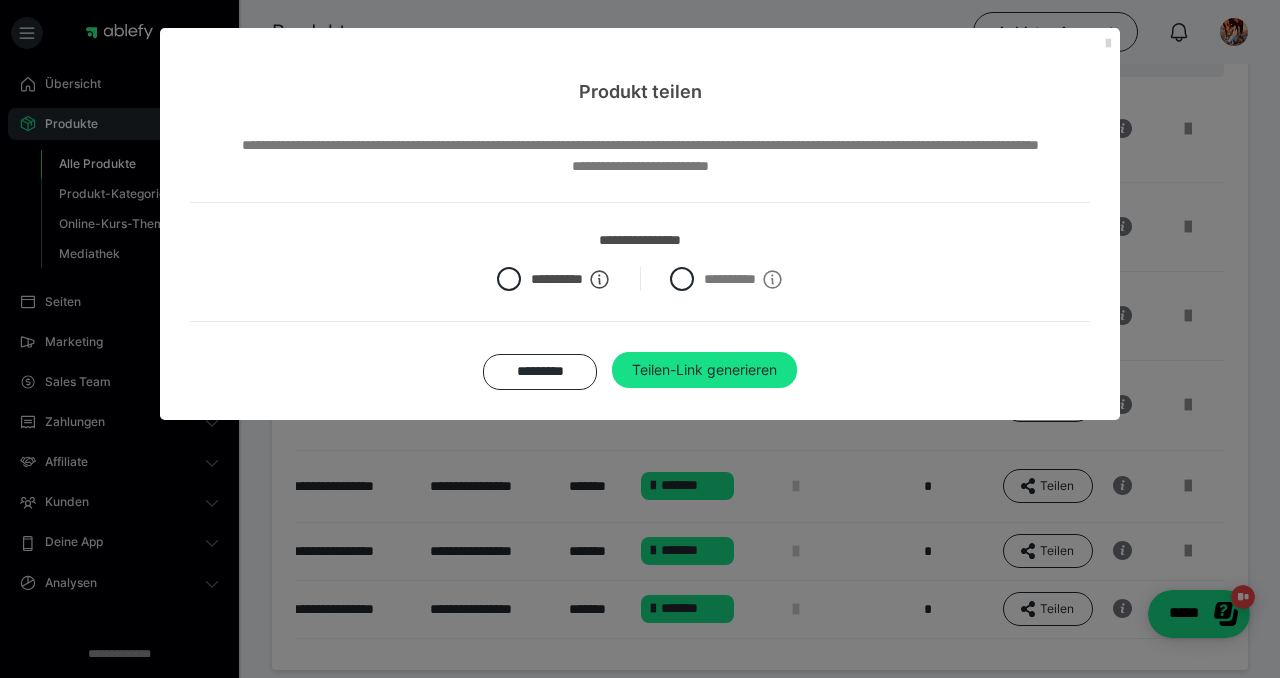 click at bounding box center (1108, 44) 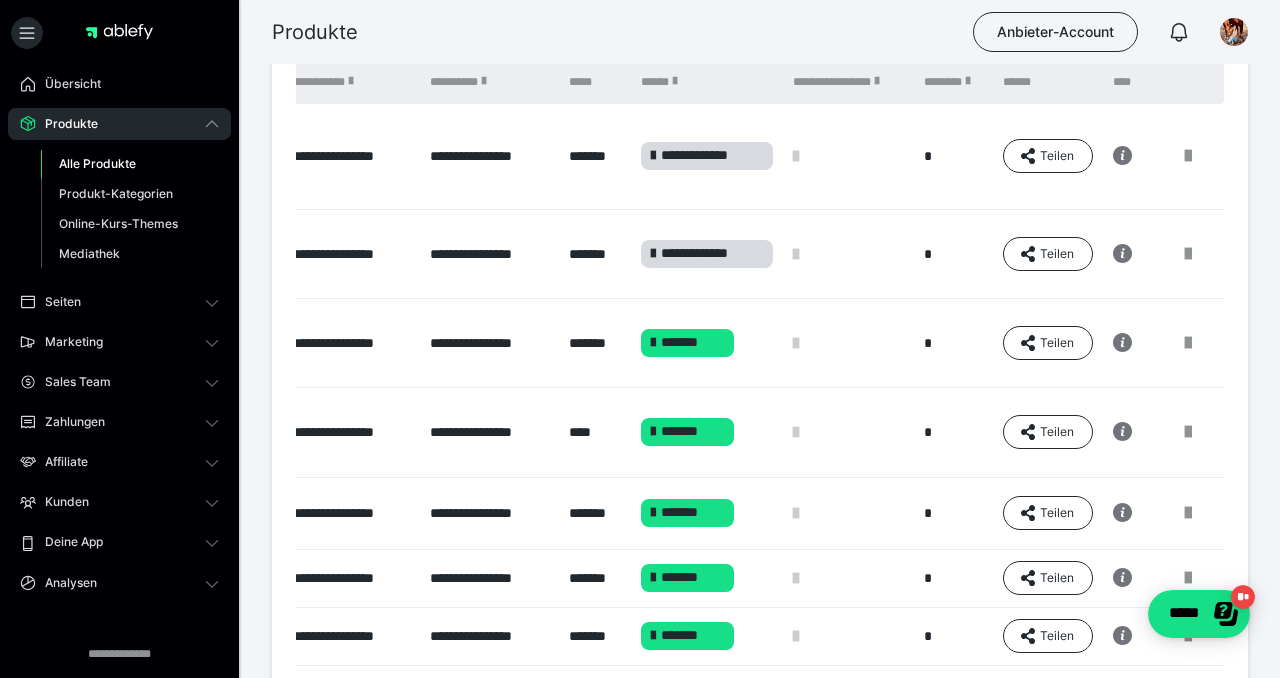scroll, scrollTop: 126, scrollLeft: 0, axis: vertical 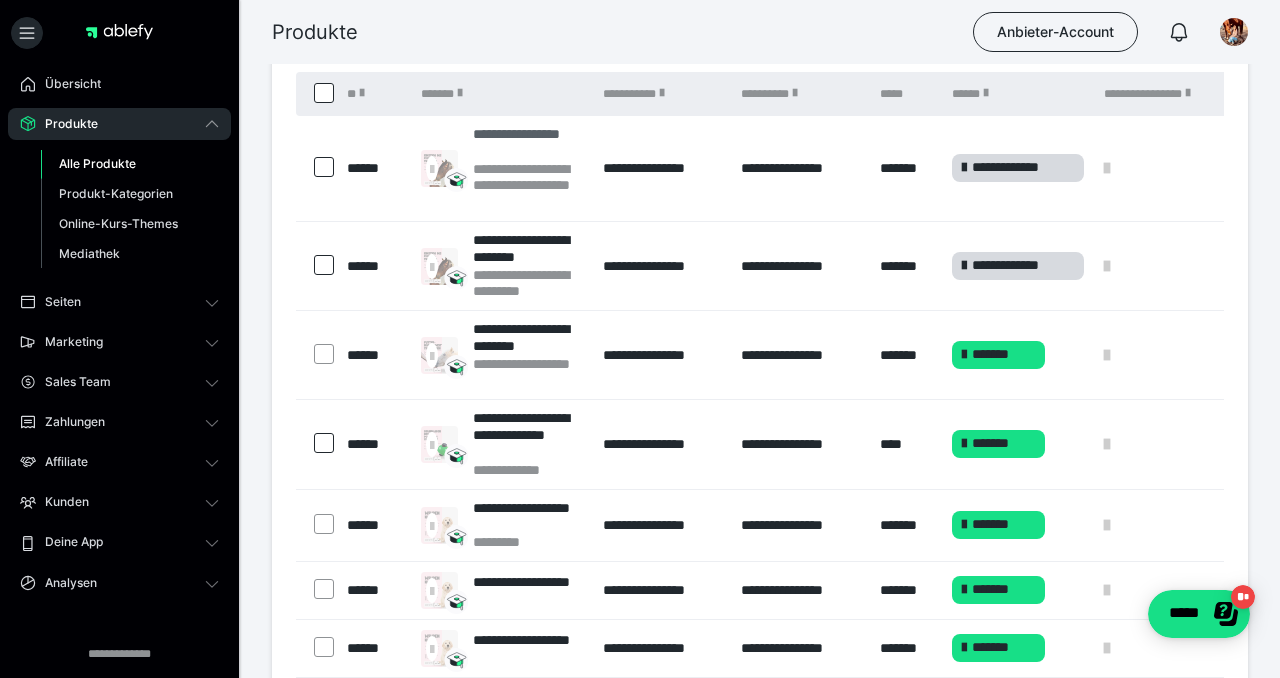 click on "**********" at bounding box center [528, 143] 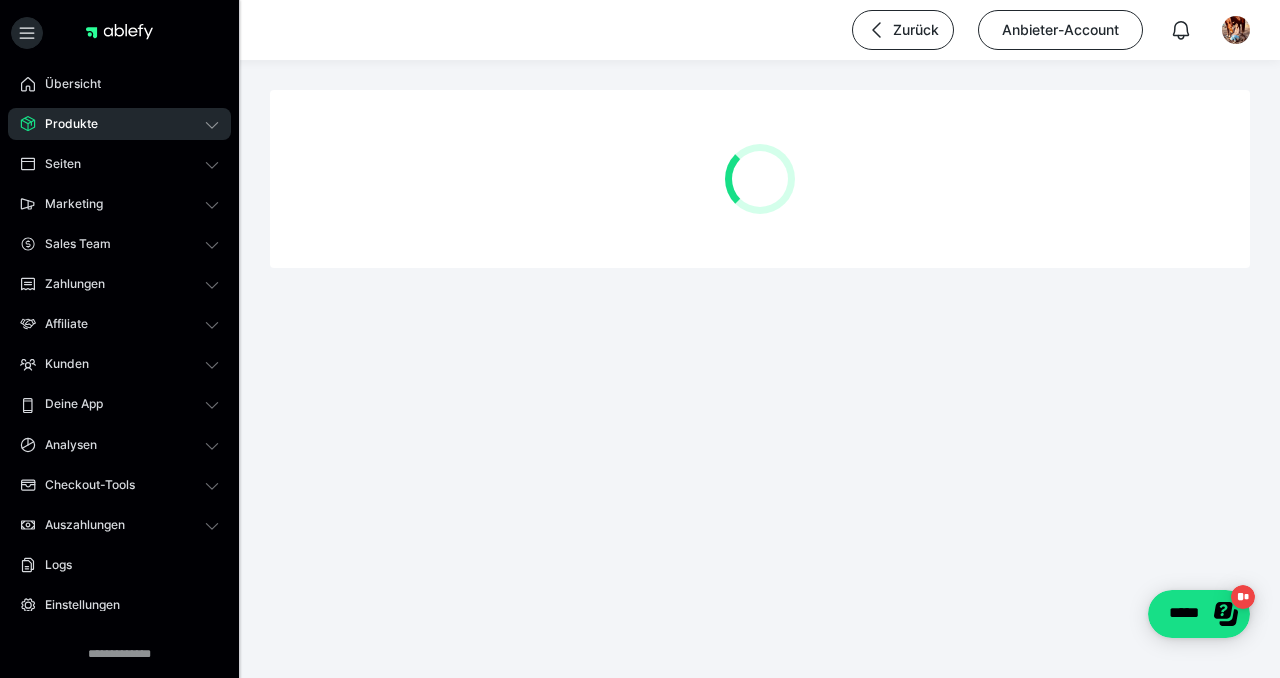 scroll, scrollTop: 0, scrollLeft: 0, axis: both 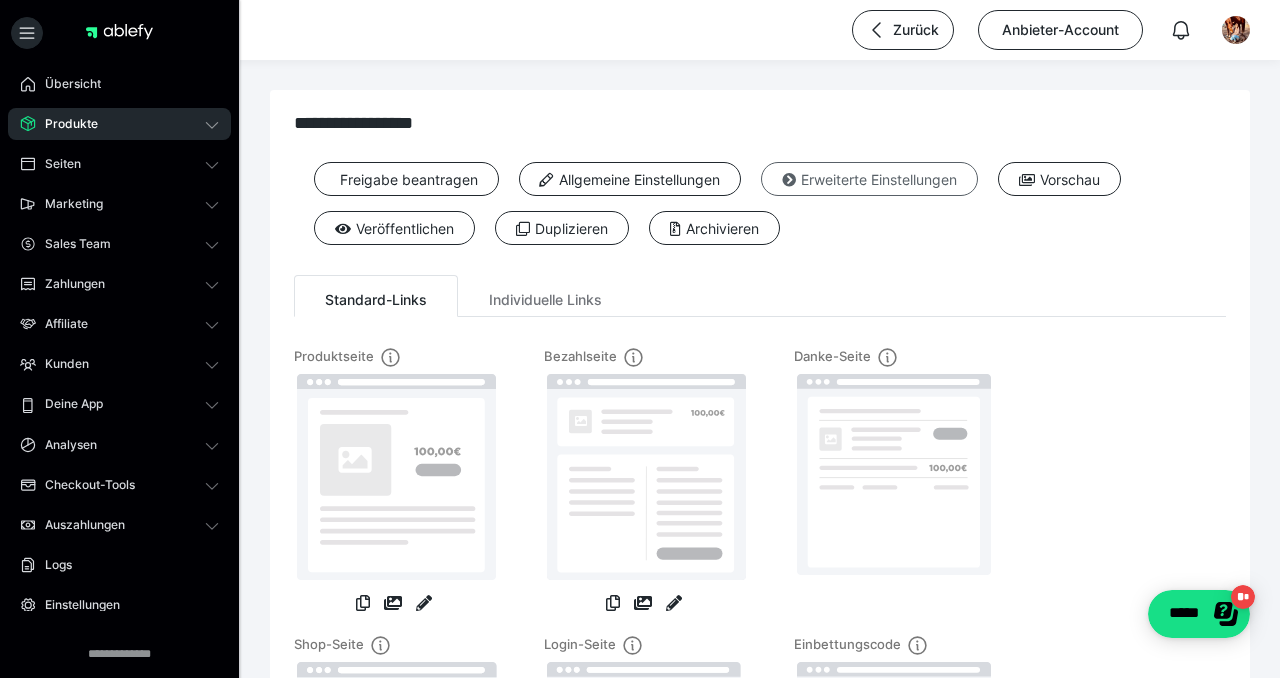 click on "Erweiterte Einstellungen" at bounding box center (869, 179) 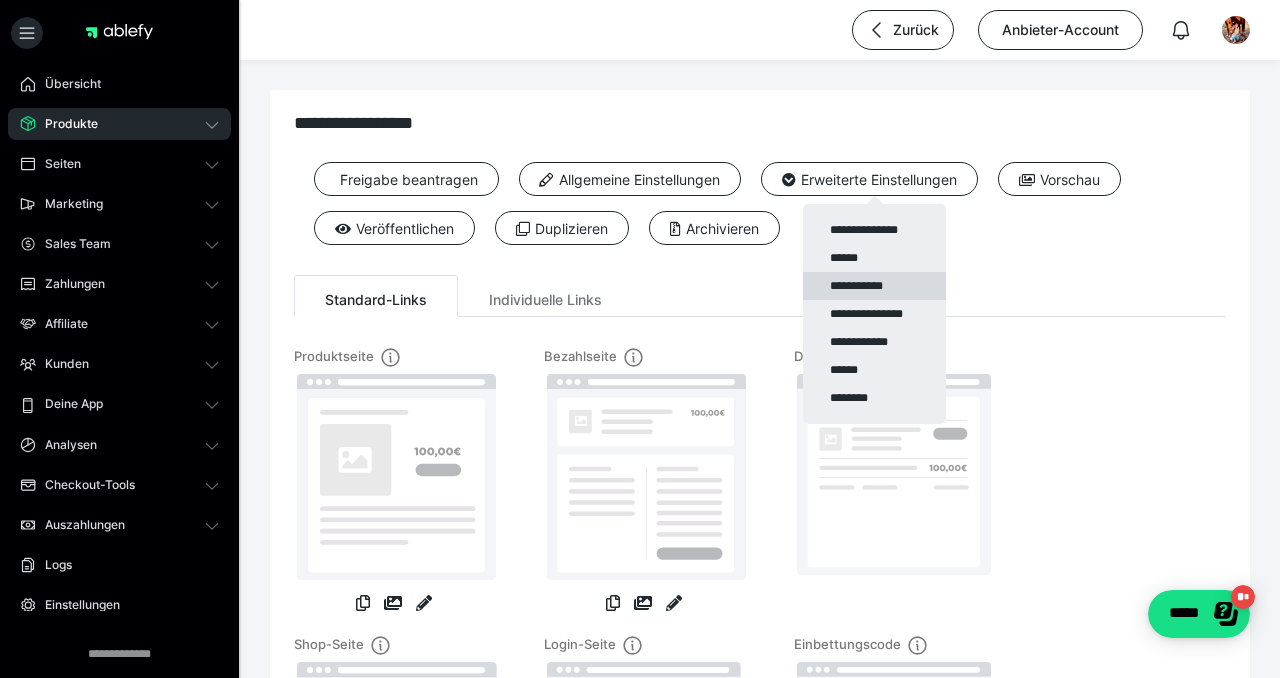 click on "**********" at bounding box center [874, 286] 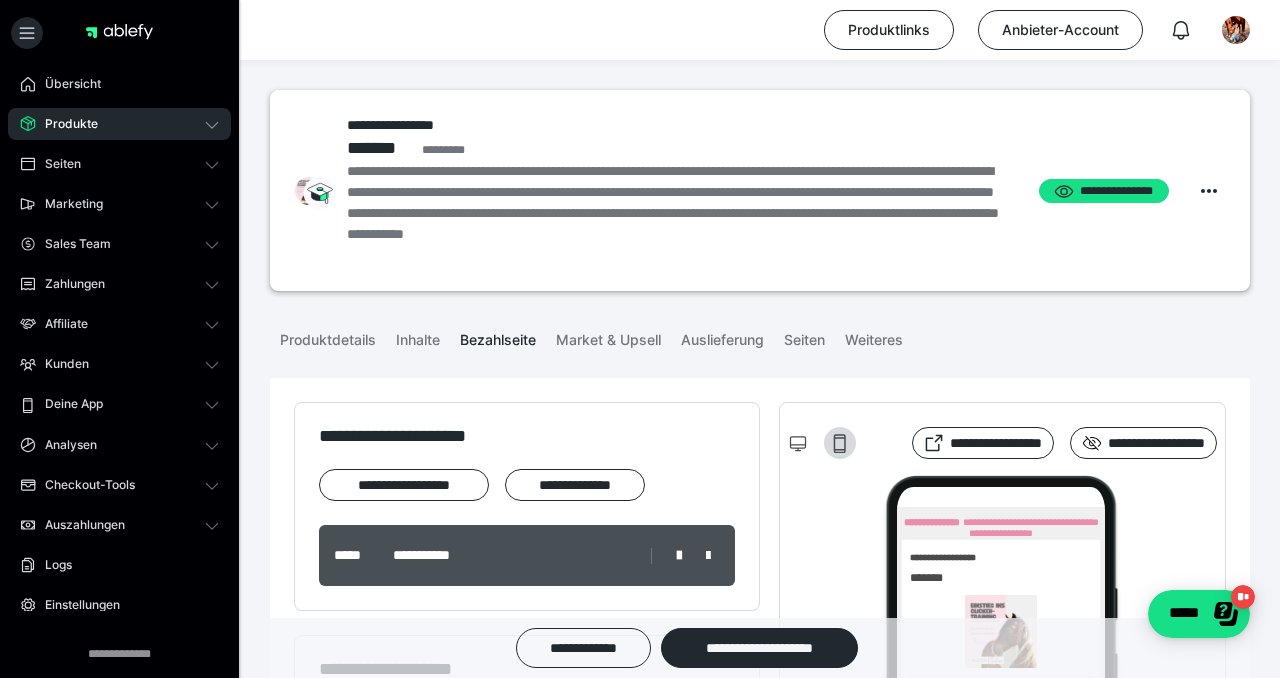 scroll, scrollTop: 0, scrollLeft: 0, axis: both 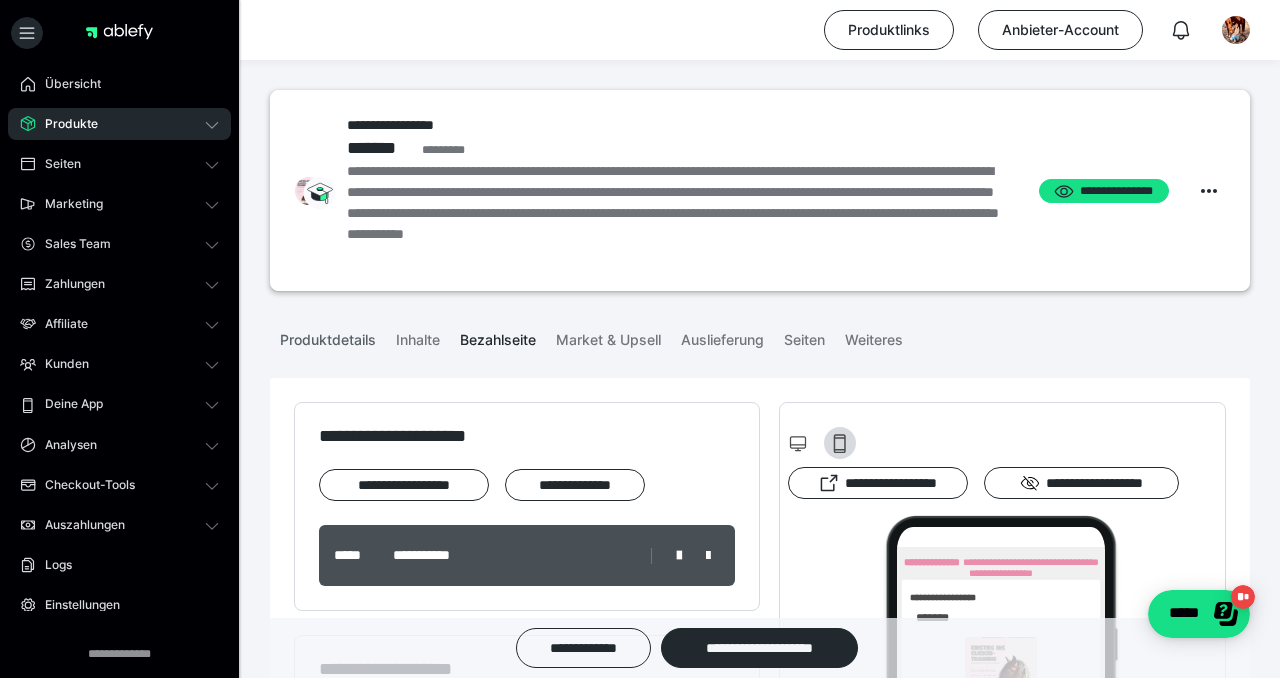 click on "Produktdetails" at bounding box center [328, 336] 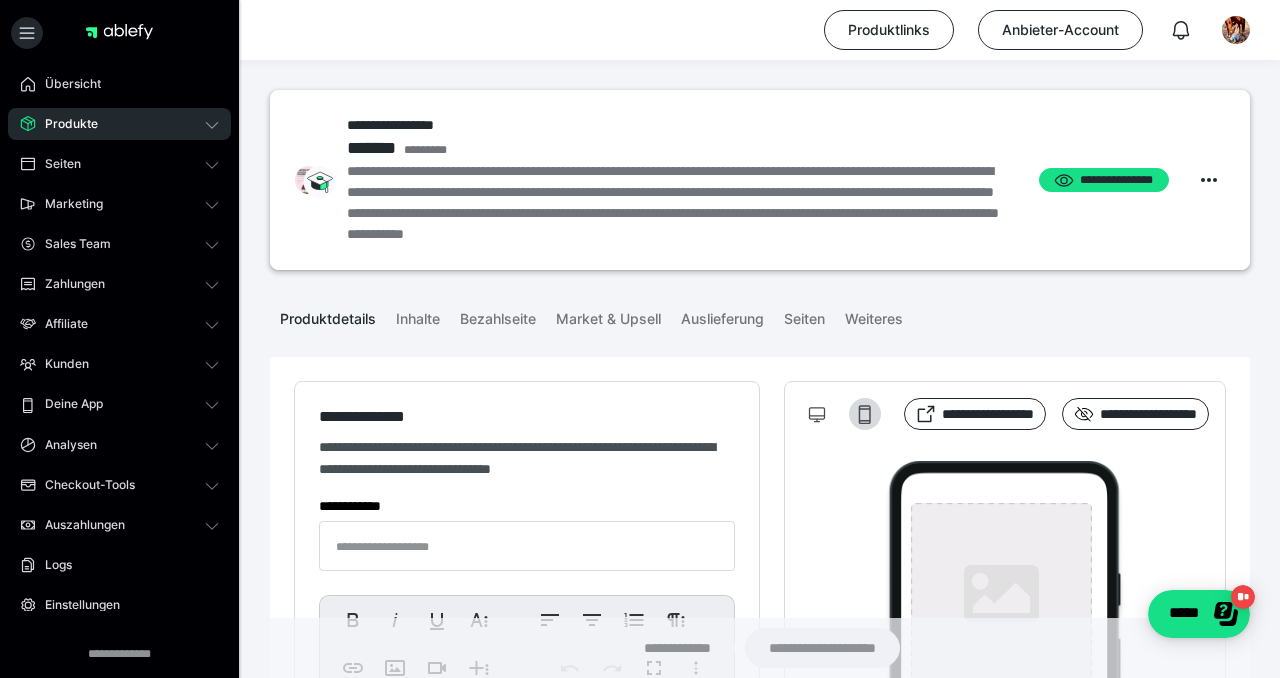 type on "**********" 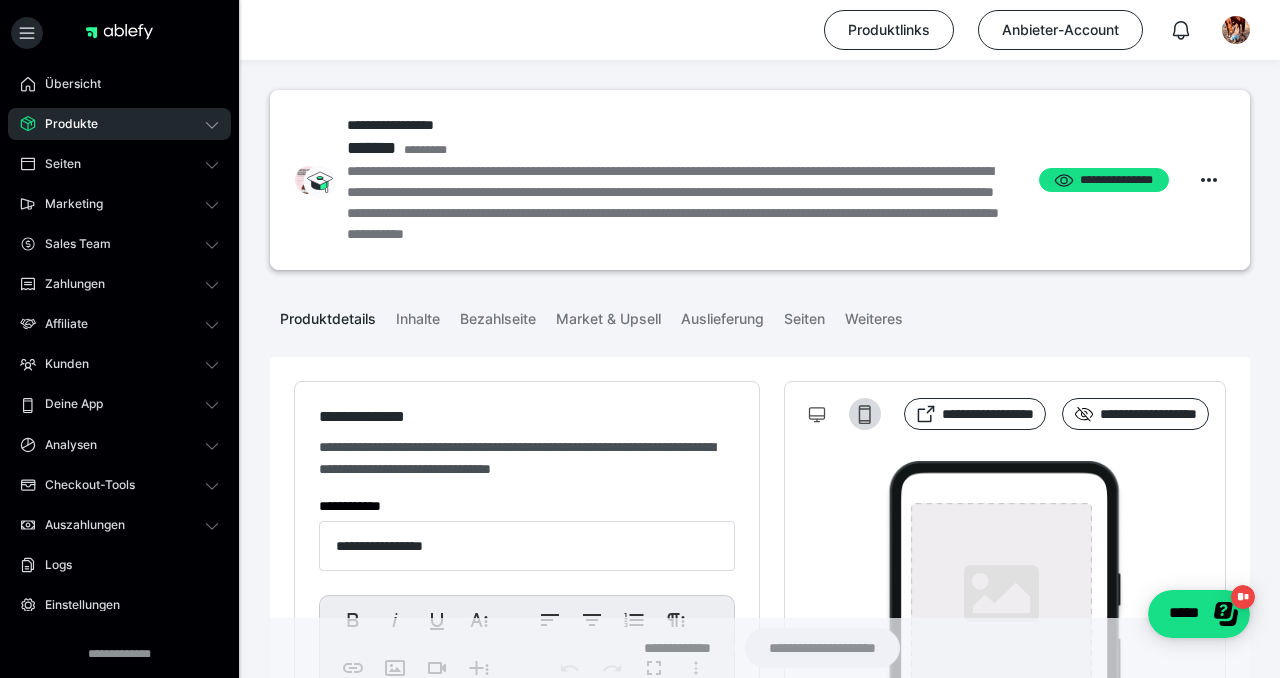 type on "**********" 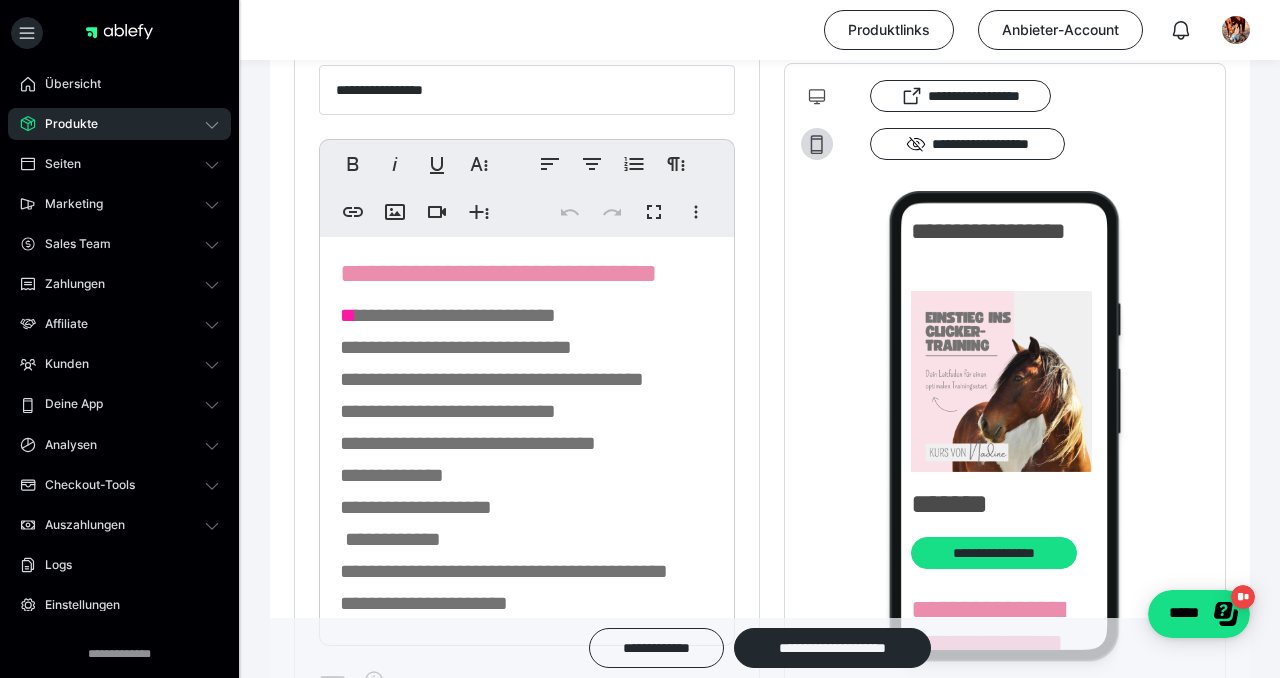 scroll, scrollTop: 495, scrollLeft: 0, axis: vertical 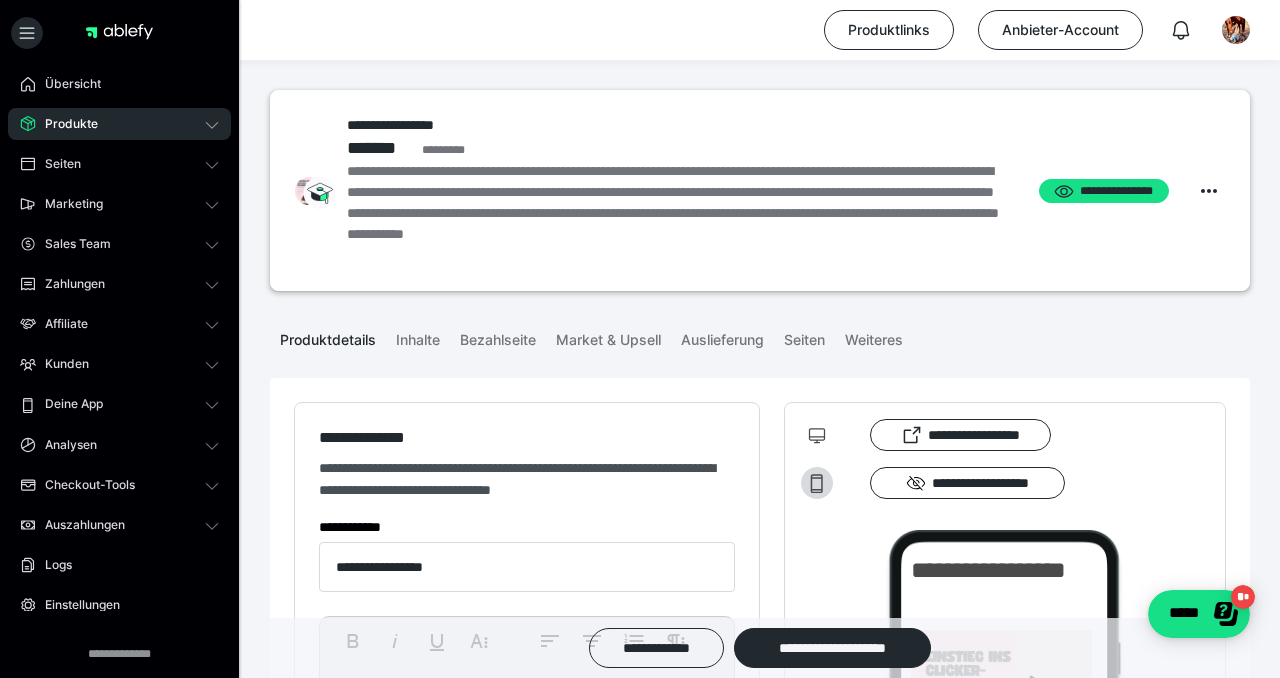 click on "Produkte" at bounding box center (64, 124) 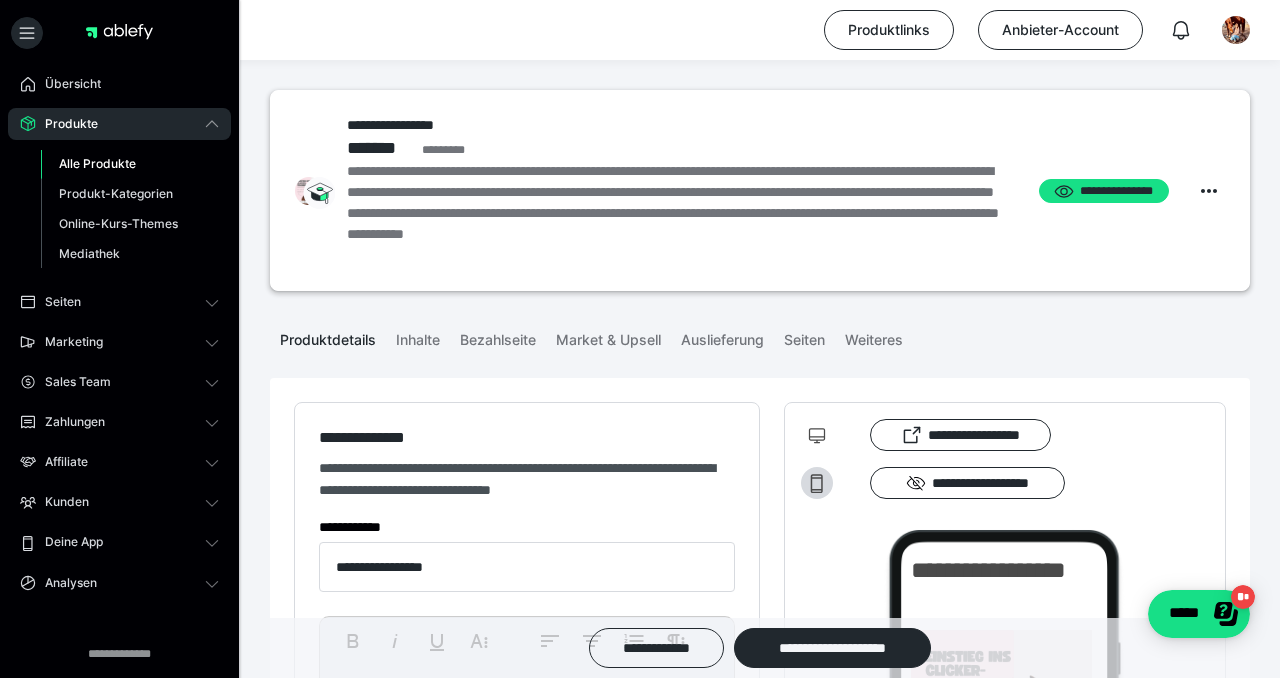 click on "Alle Produkte" at bounding box center [97, 163] 